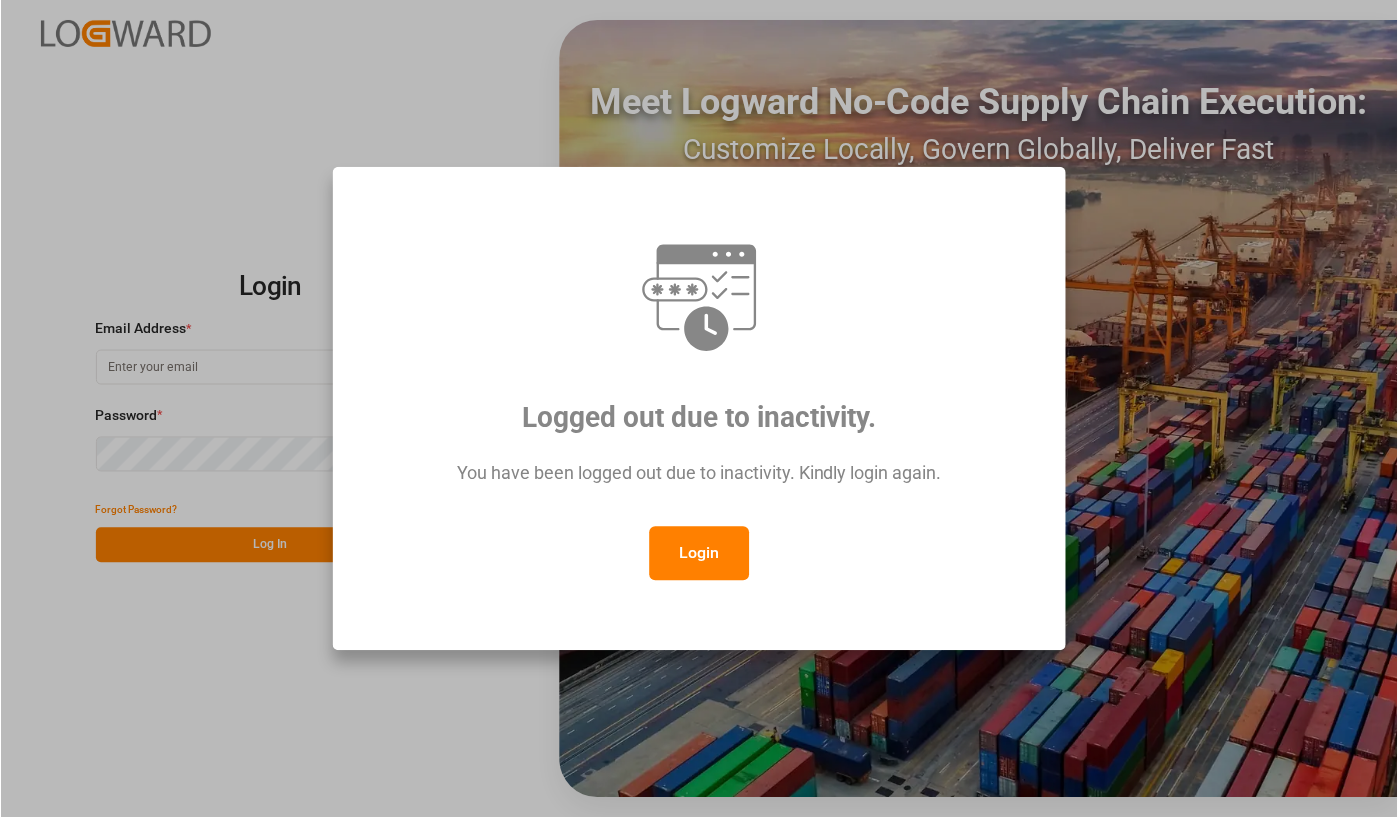 scroll, scrollTop: 0, scrollLeft: 0, axis: both 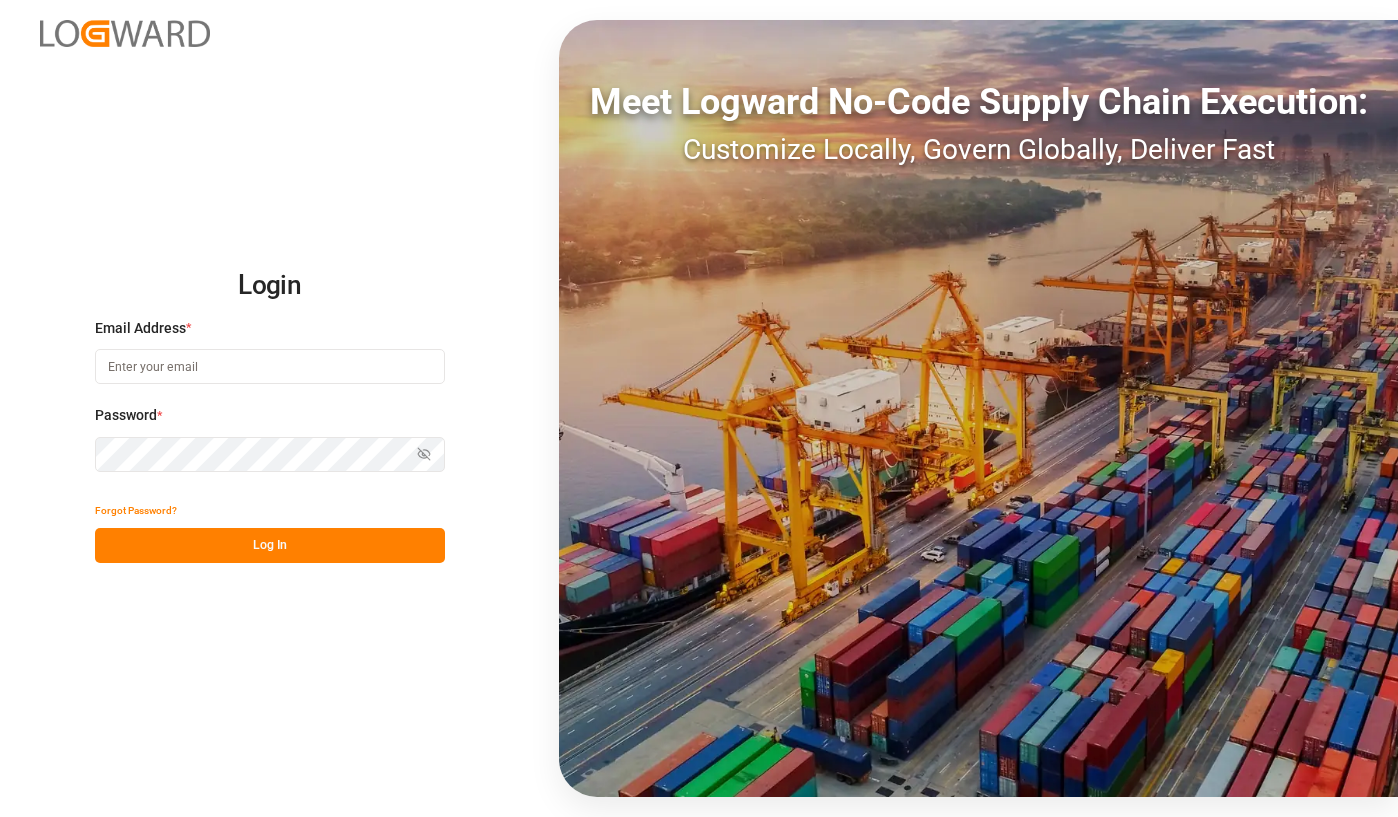 click at bounding box center [270, 366] 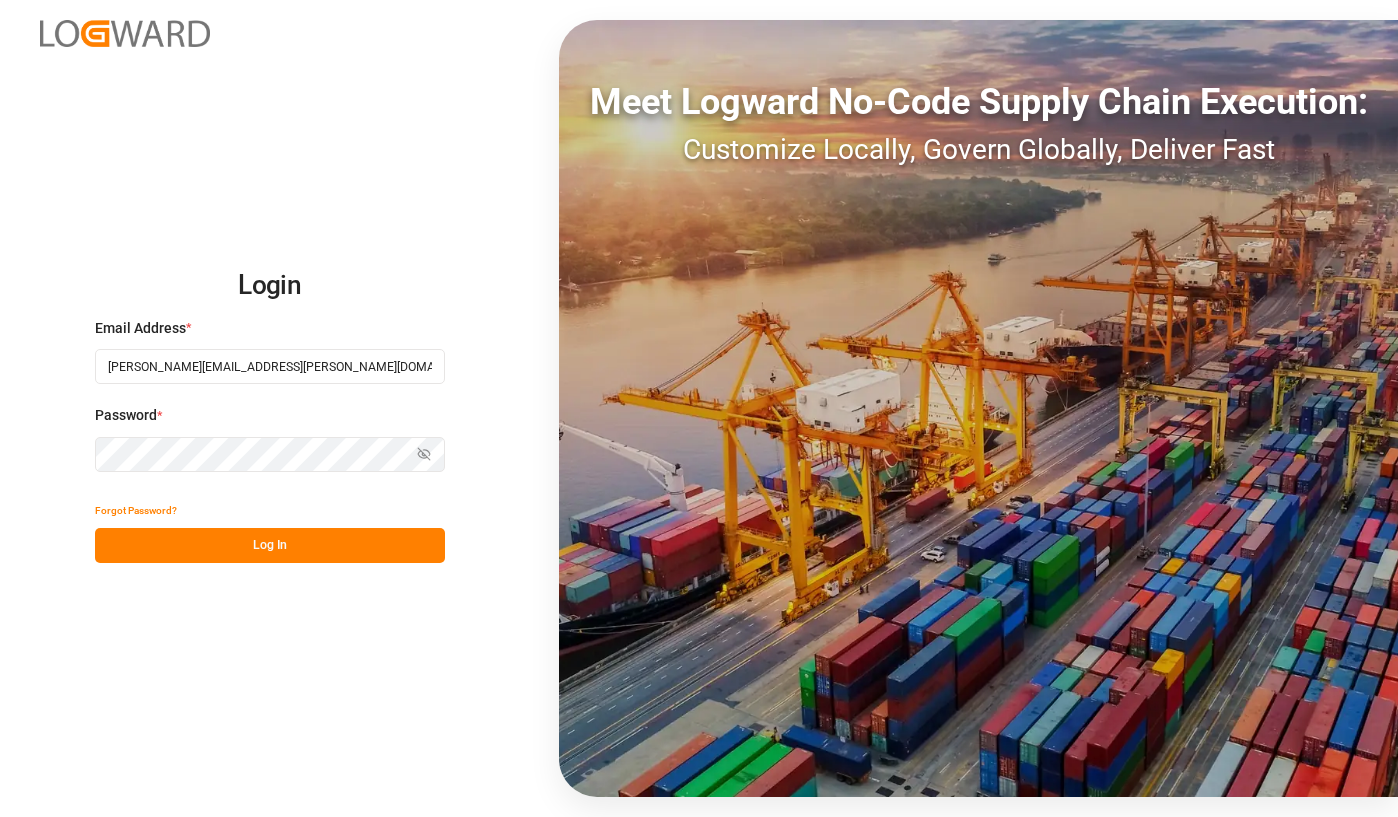 type on "[PERSON_NAME][EMAIL_ADDRESS][PERSON_NAME][DOMAIN_NAME]" 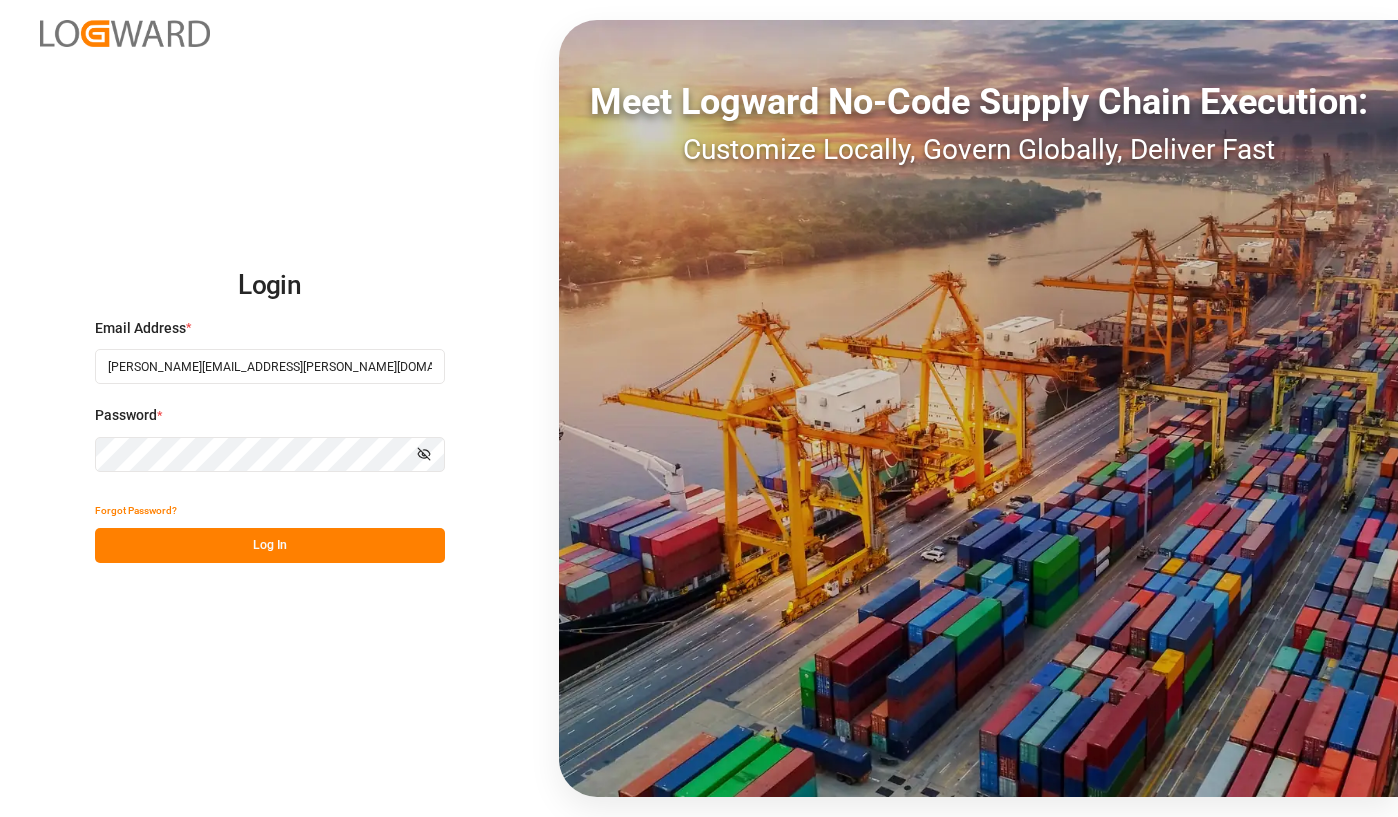 click on "Log In" at bounding box center [270, 545] 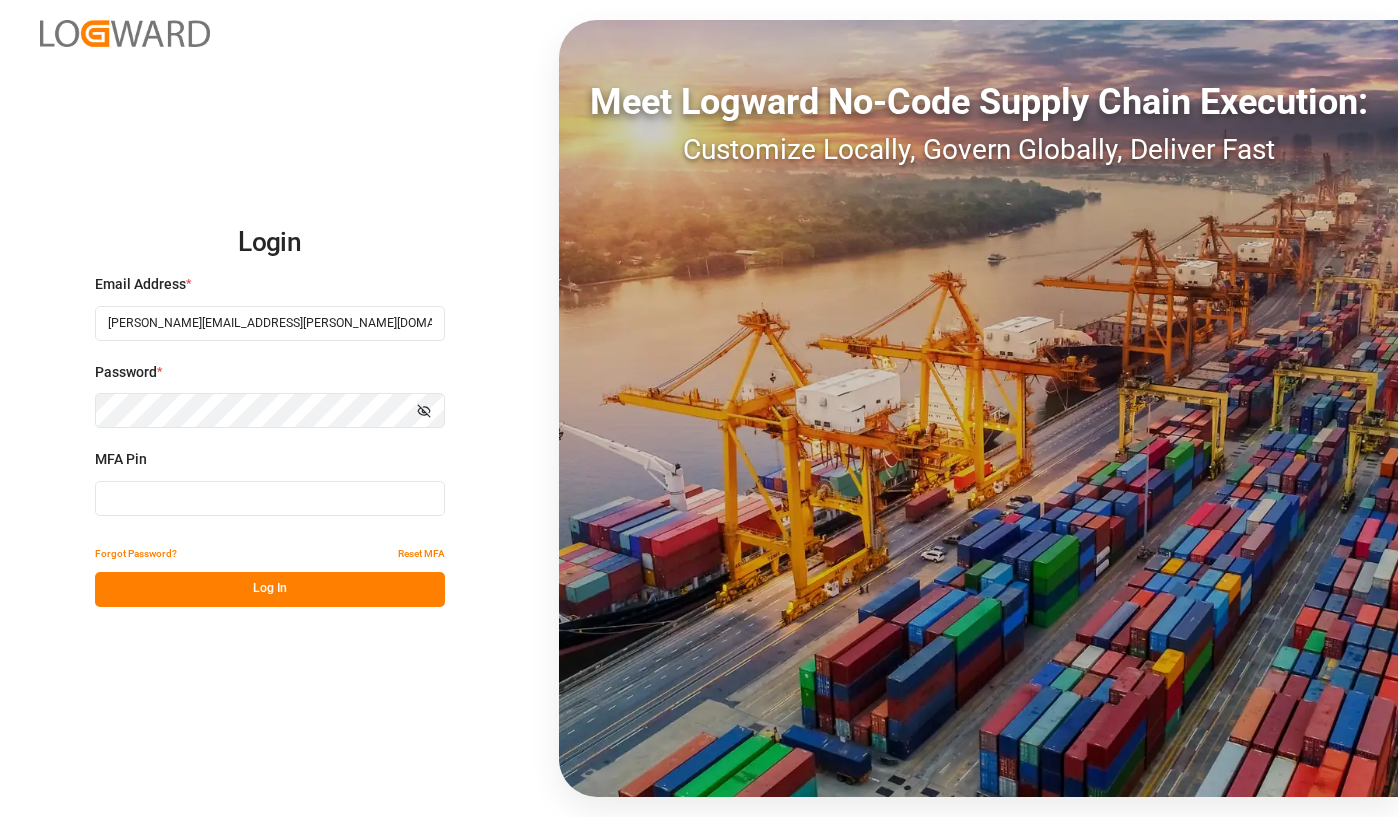 click at bounding box center [270, 498] 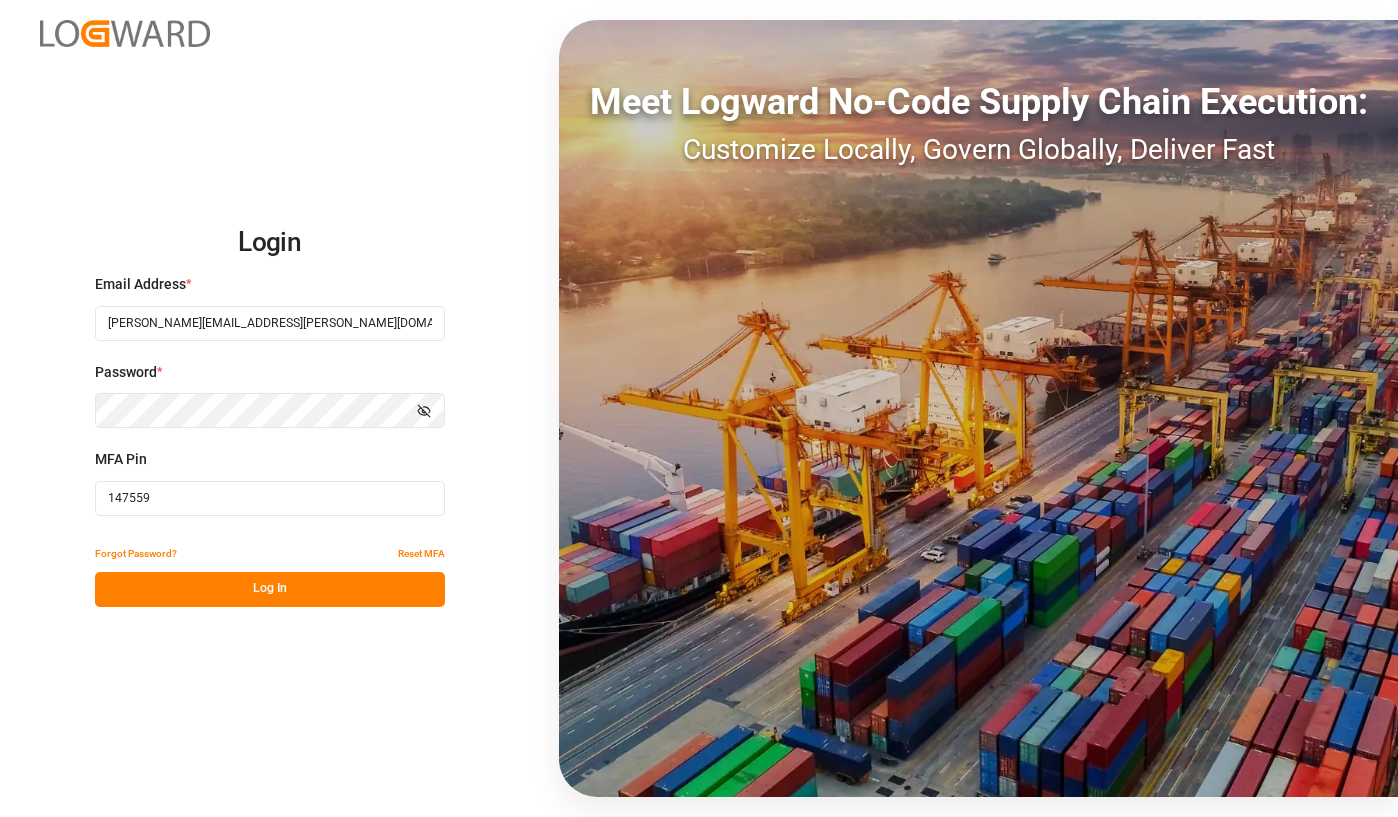 type on "147559" 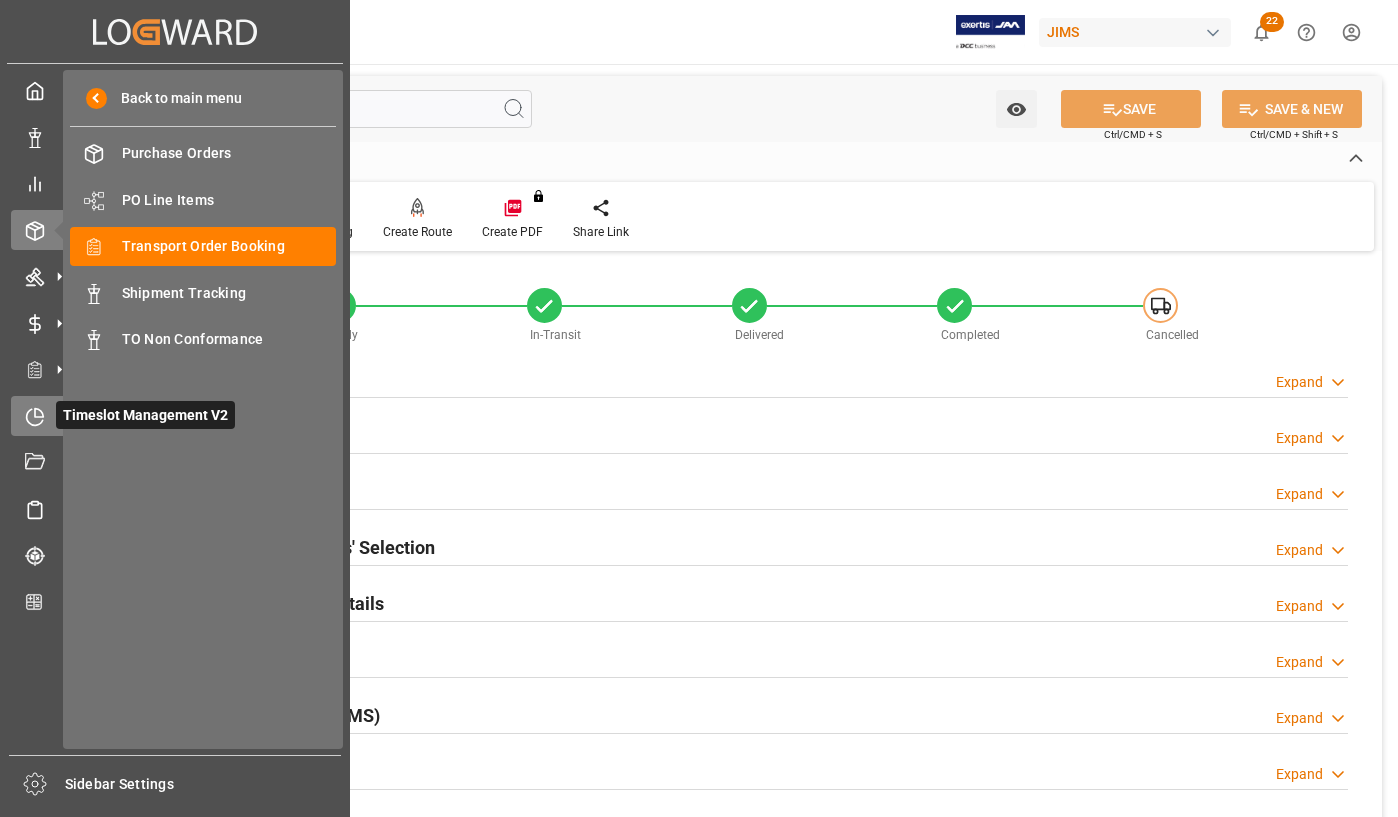click 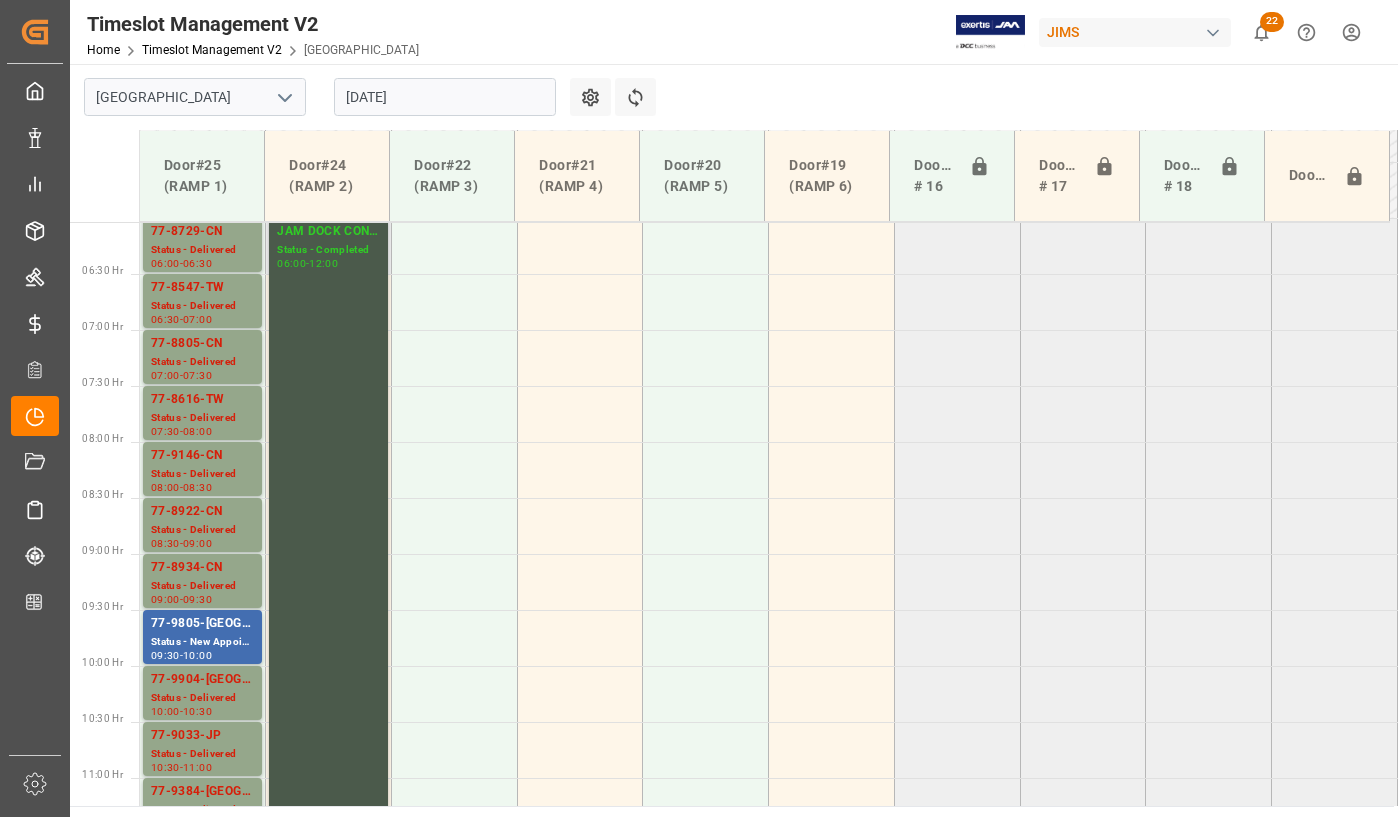 scroll, scrollTop: 576, scrollLeft: 0, axis: vertical 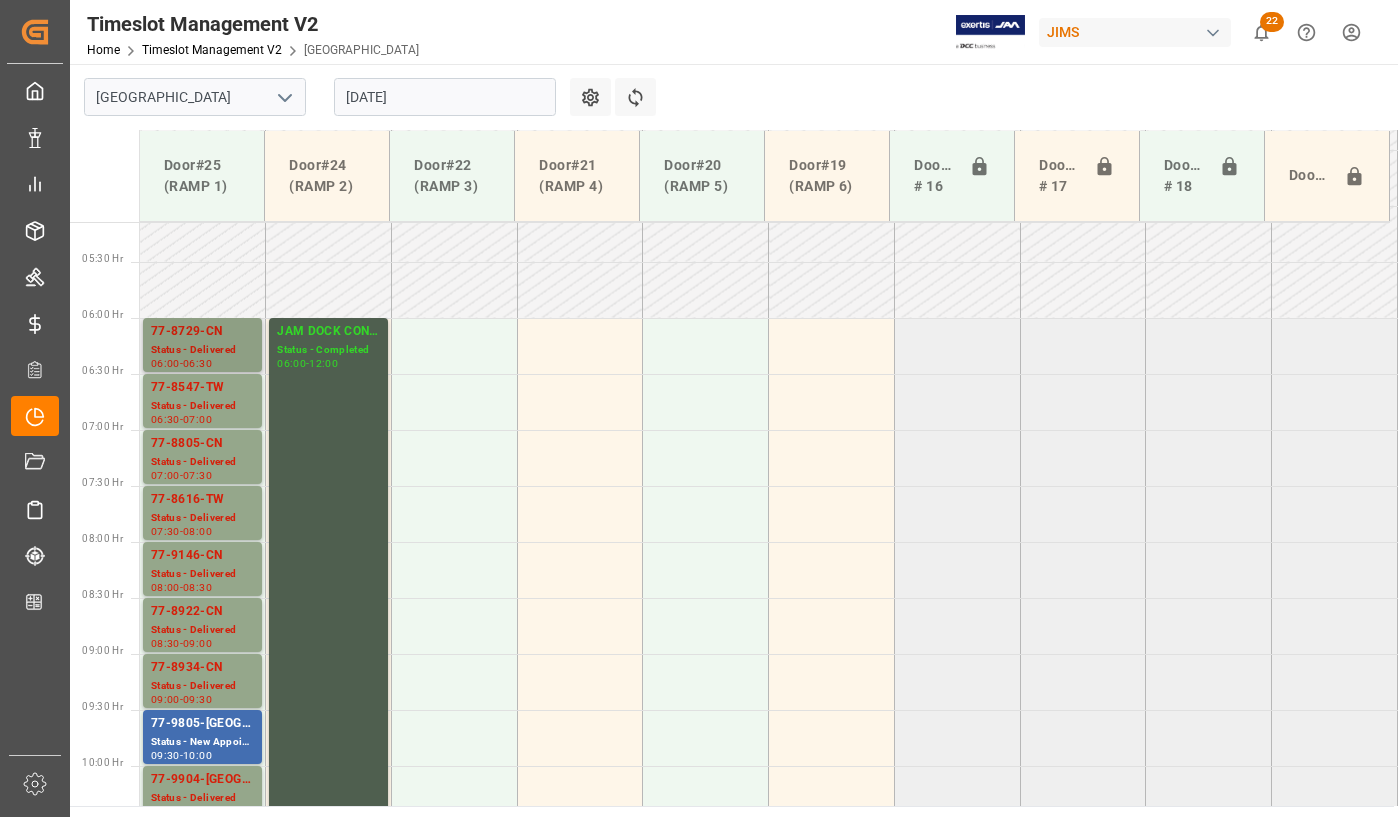 click on "Status - Delivered" at bounding box center [202, 350] 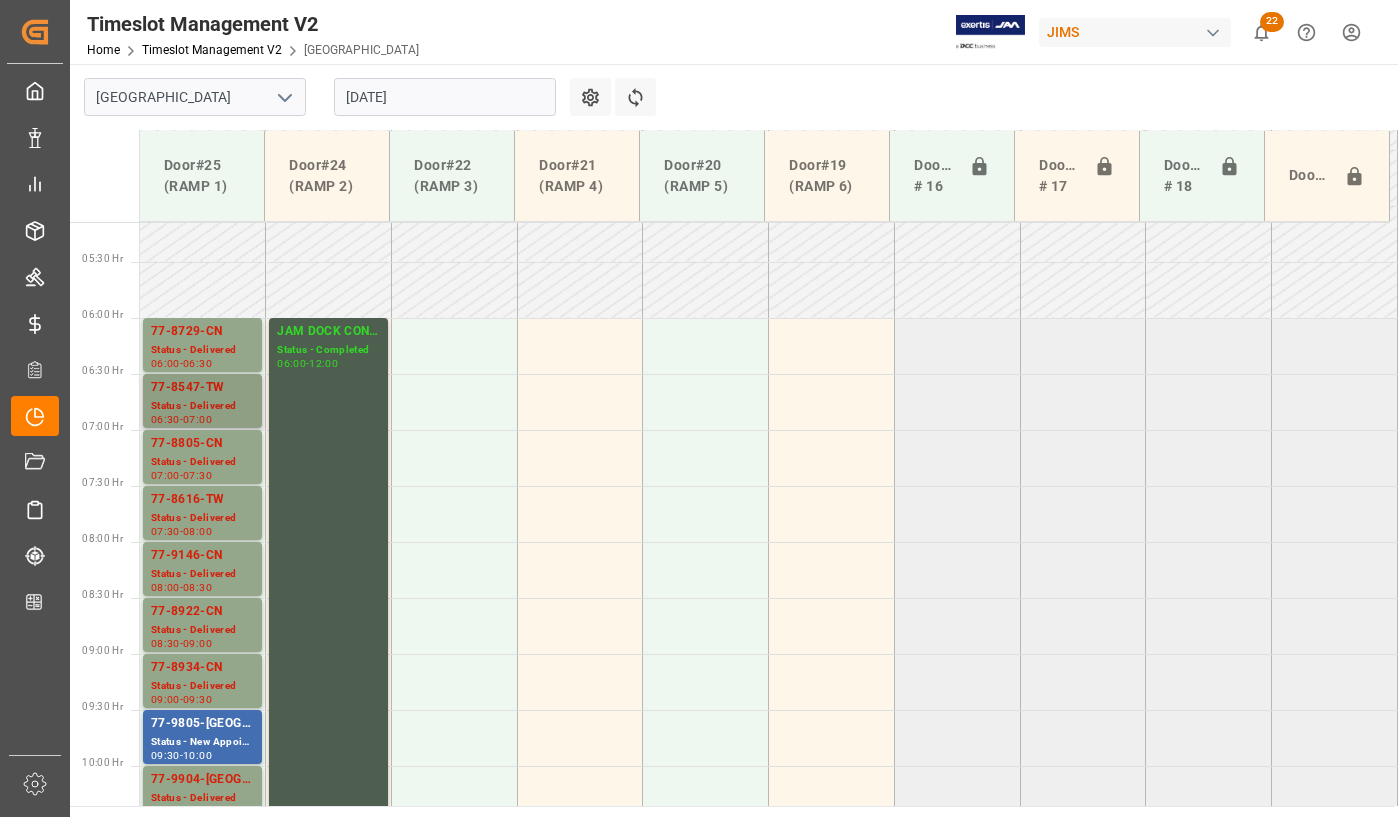 click on "77-8547-TW" at bounding box center [202, 388] 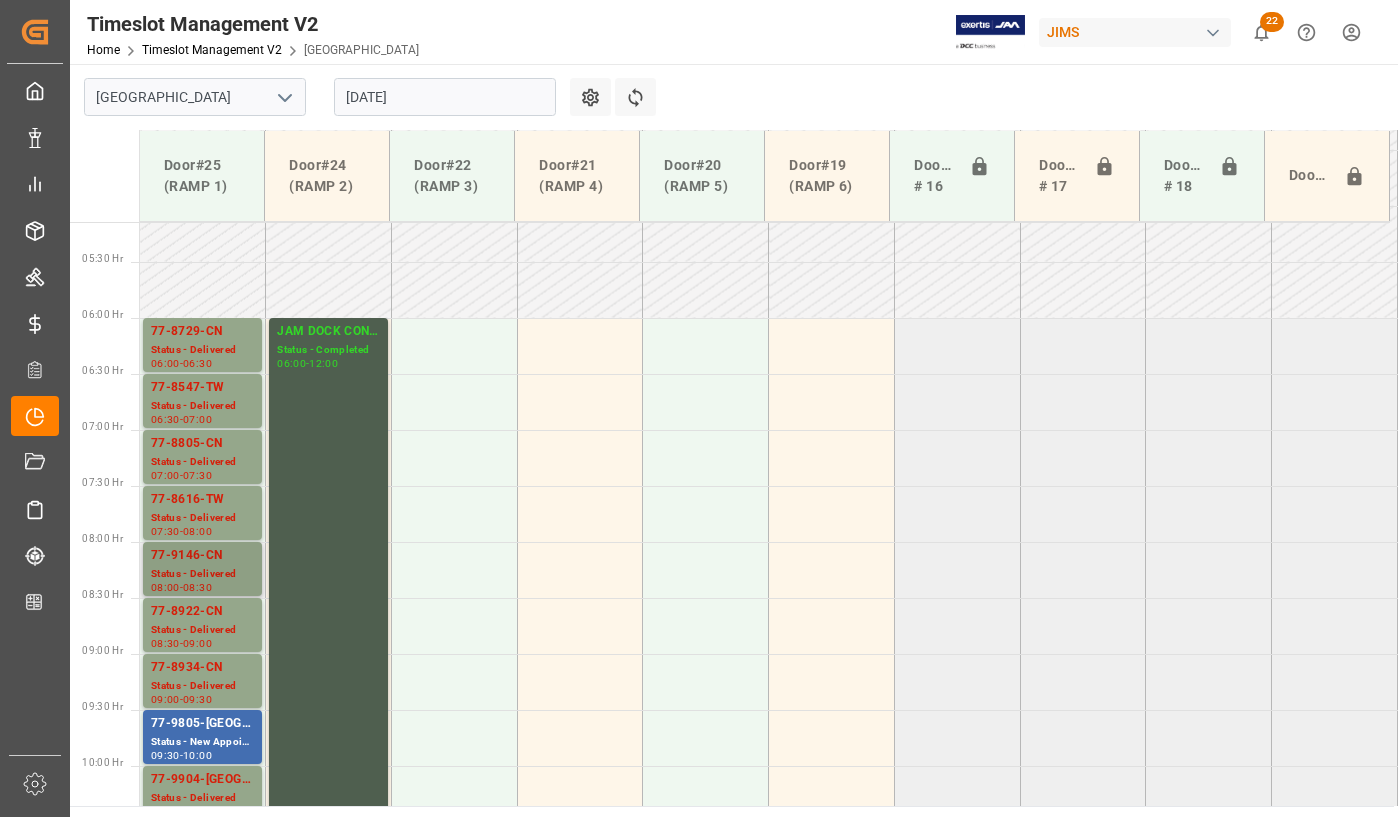 click on "77-9146-CN" at bounding box center (202, 556) 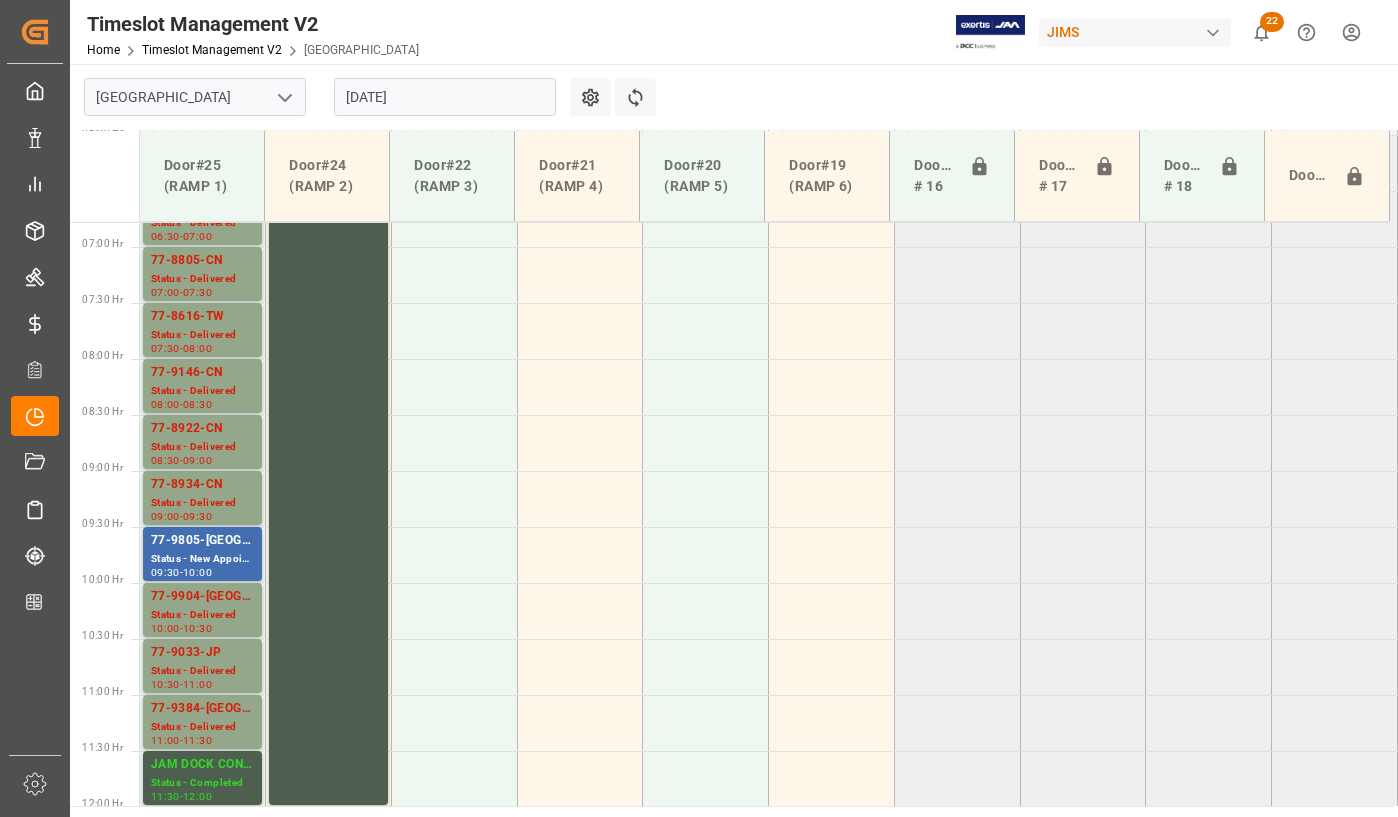 scroll, scrollTop: 776, scrollLeft: 0, axis: vertical 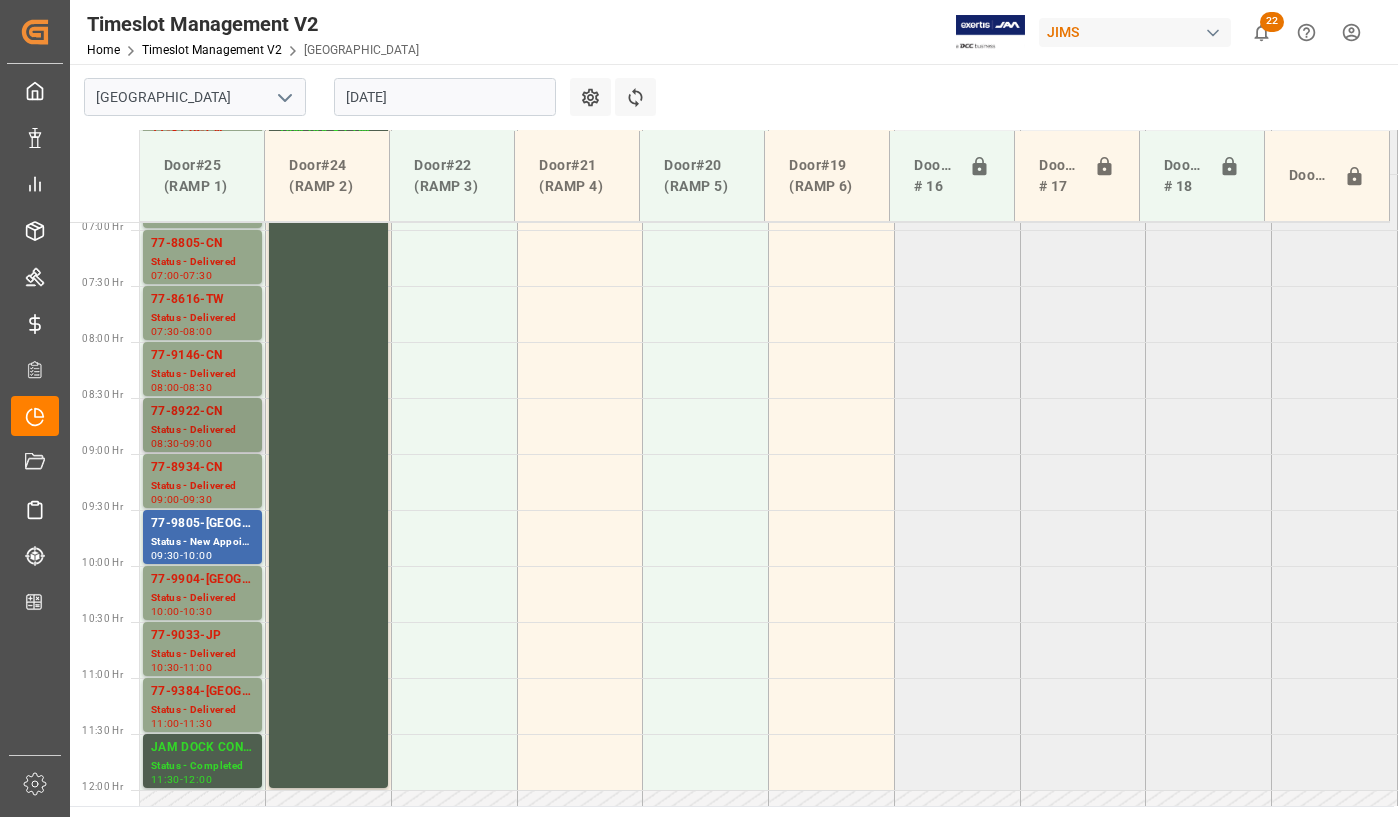click on "77-8922-CN" at bounding box center [202, 412] 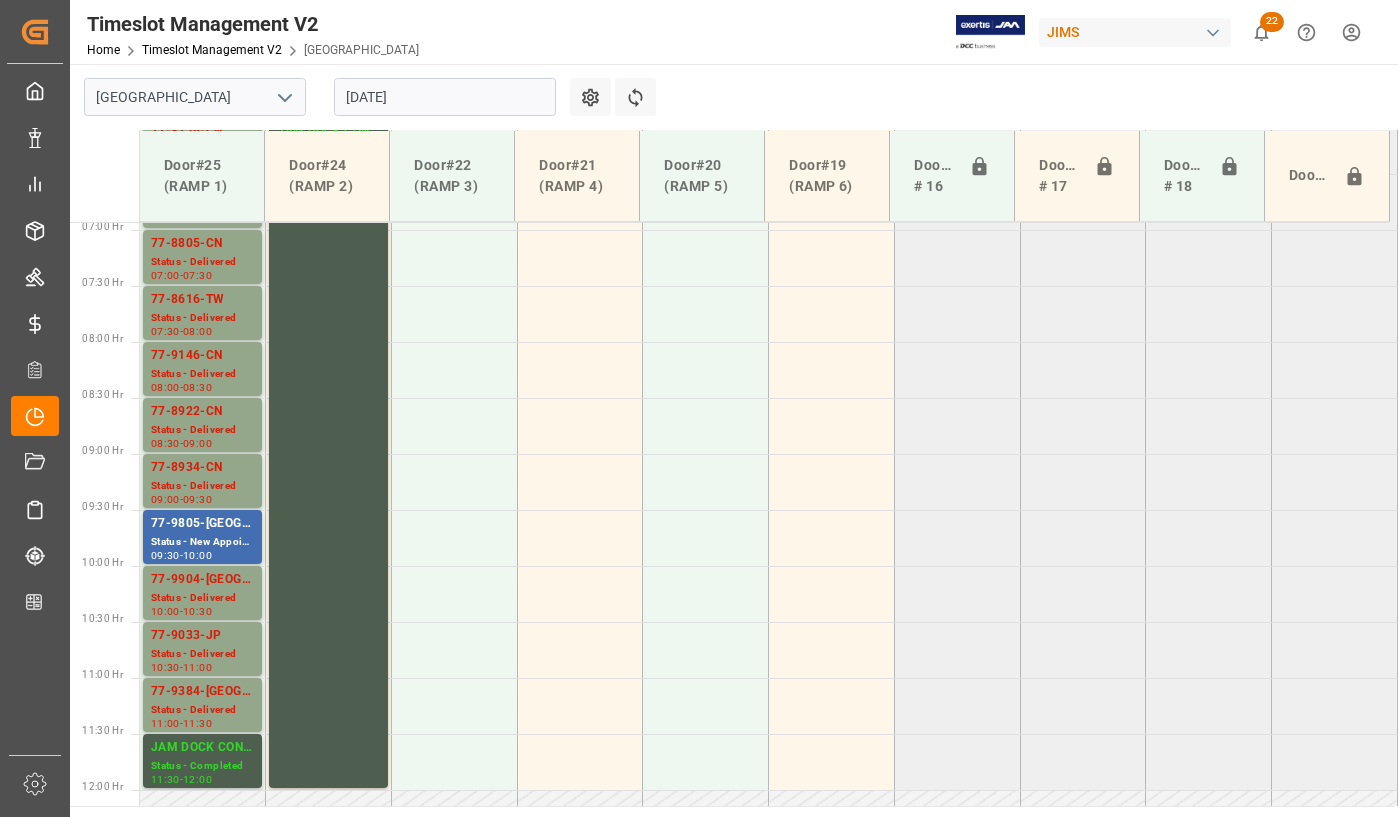 click on "77-8922-CN" at bounding box center [202, 412] 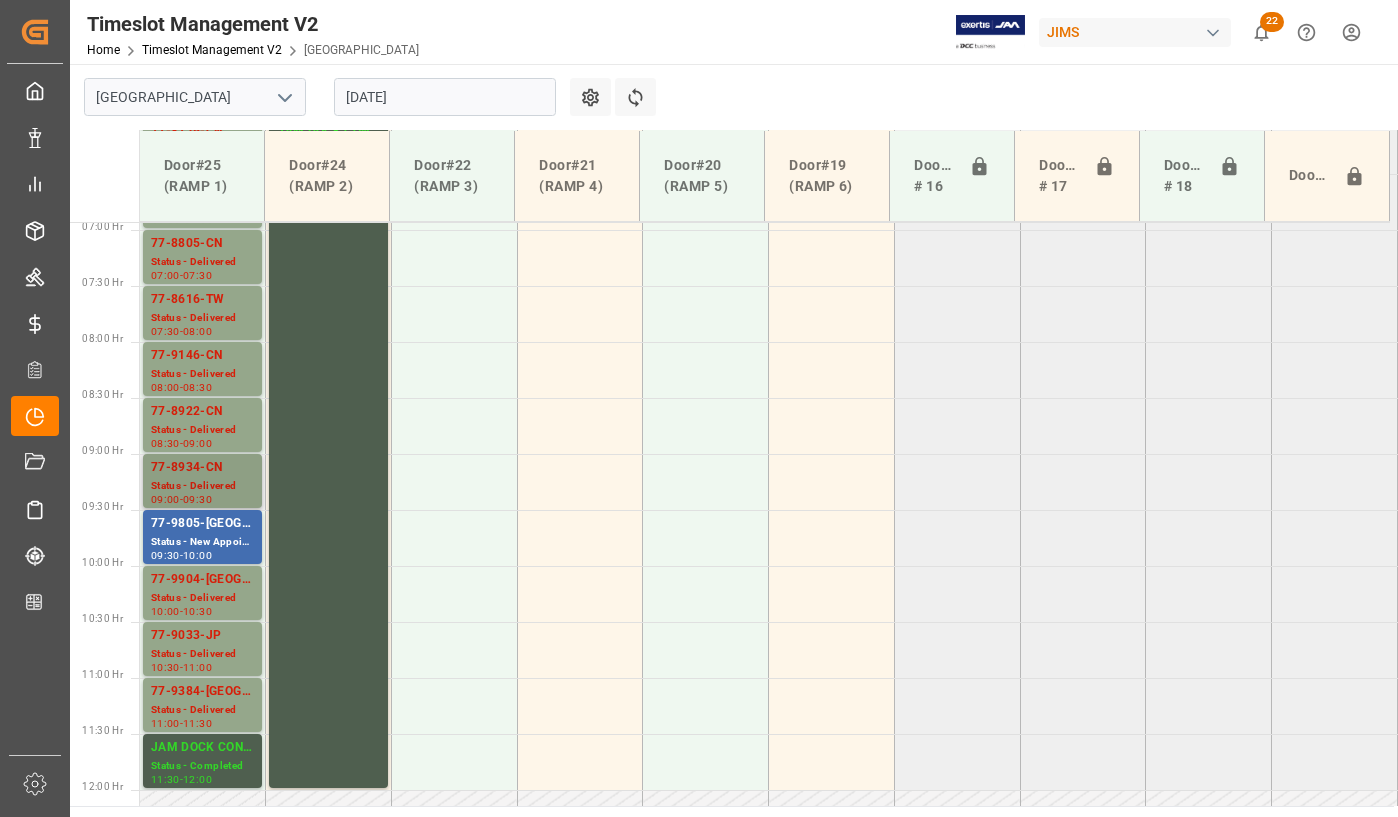 click on "77-8934-CN" at bounding box center (202, 468) 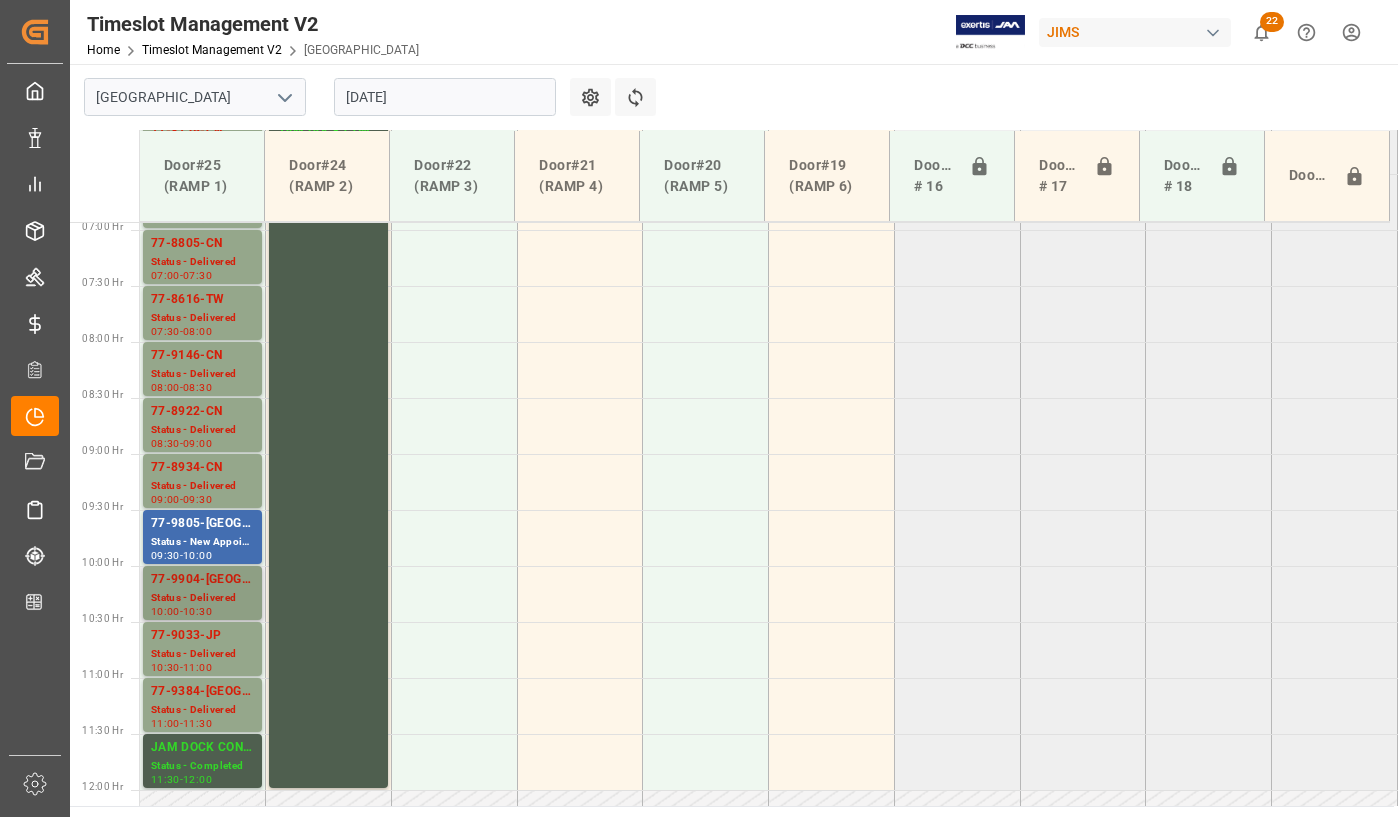 click on "77-9904-[GEOGRAPHIC_DATA]" at bounding box center [202, 580] 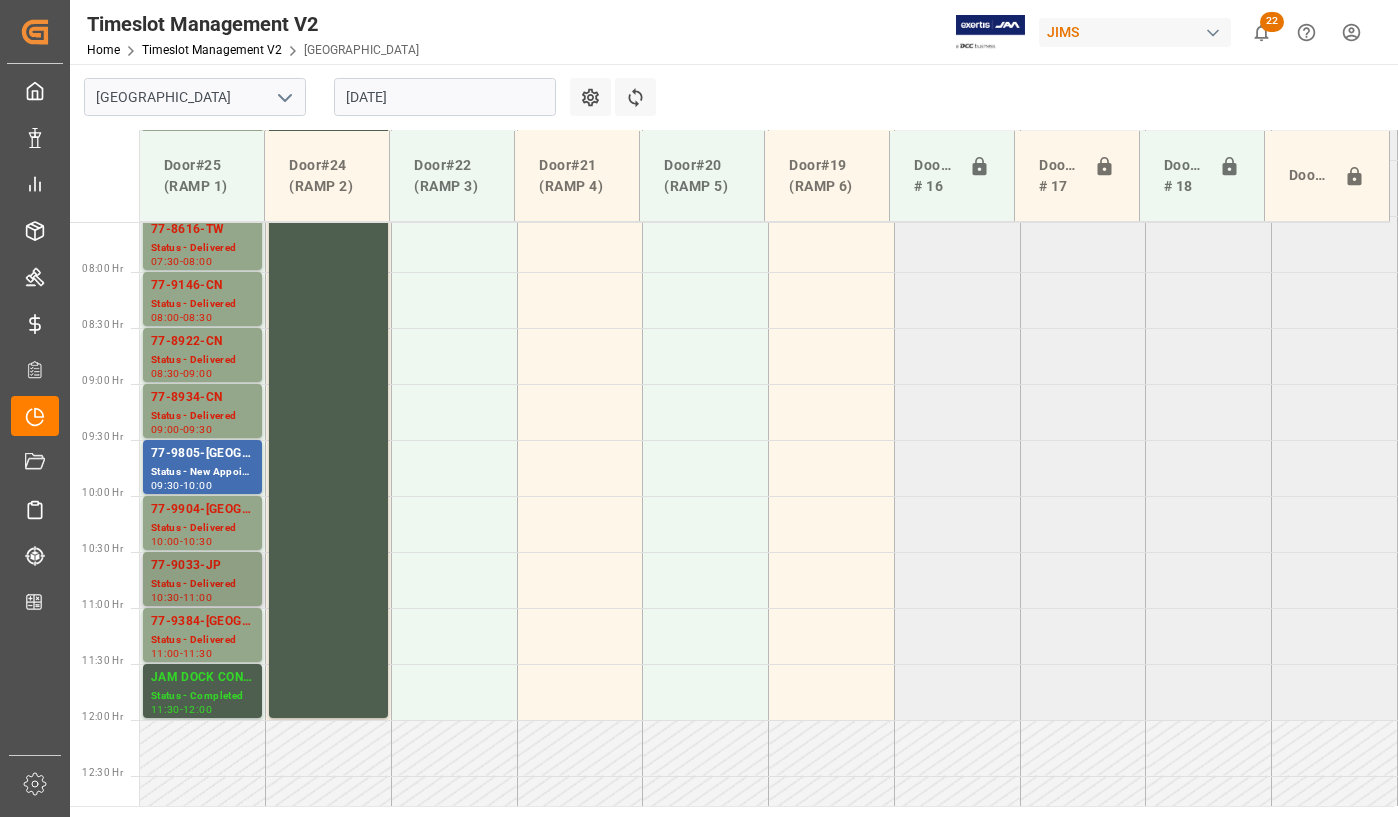 scroll, scrollTop: 876, scrollLeft: 0, axis: vertical 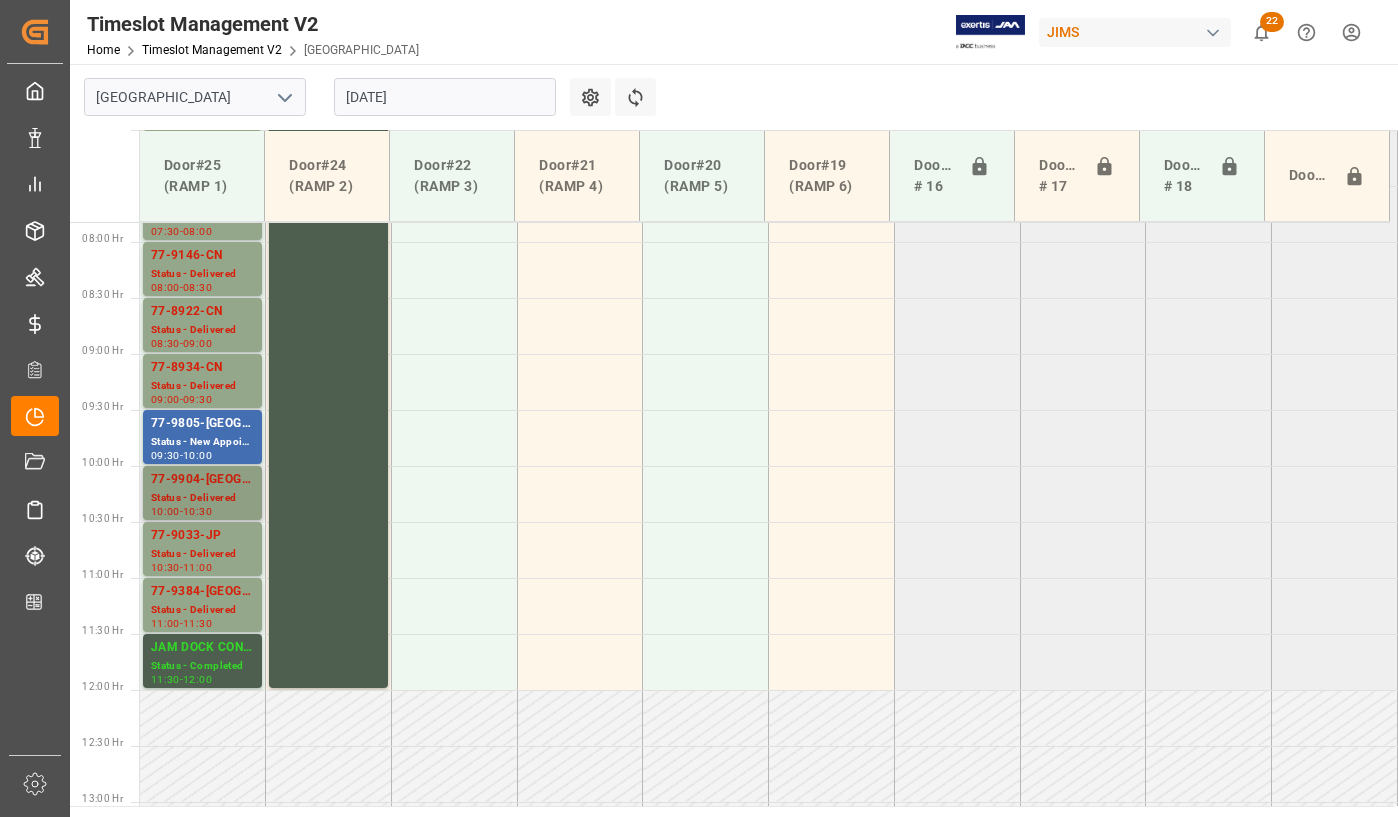 click on "77-9904-[GEOGRAPHIC_DATA]" at bounding box center (202, 480) 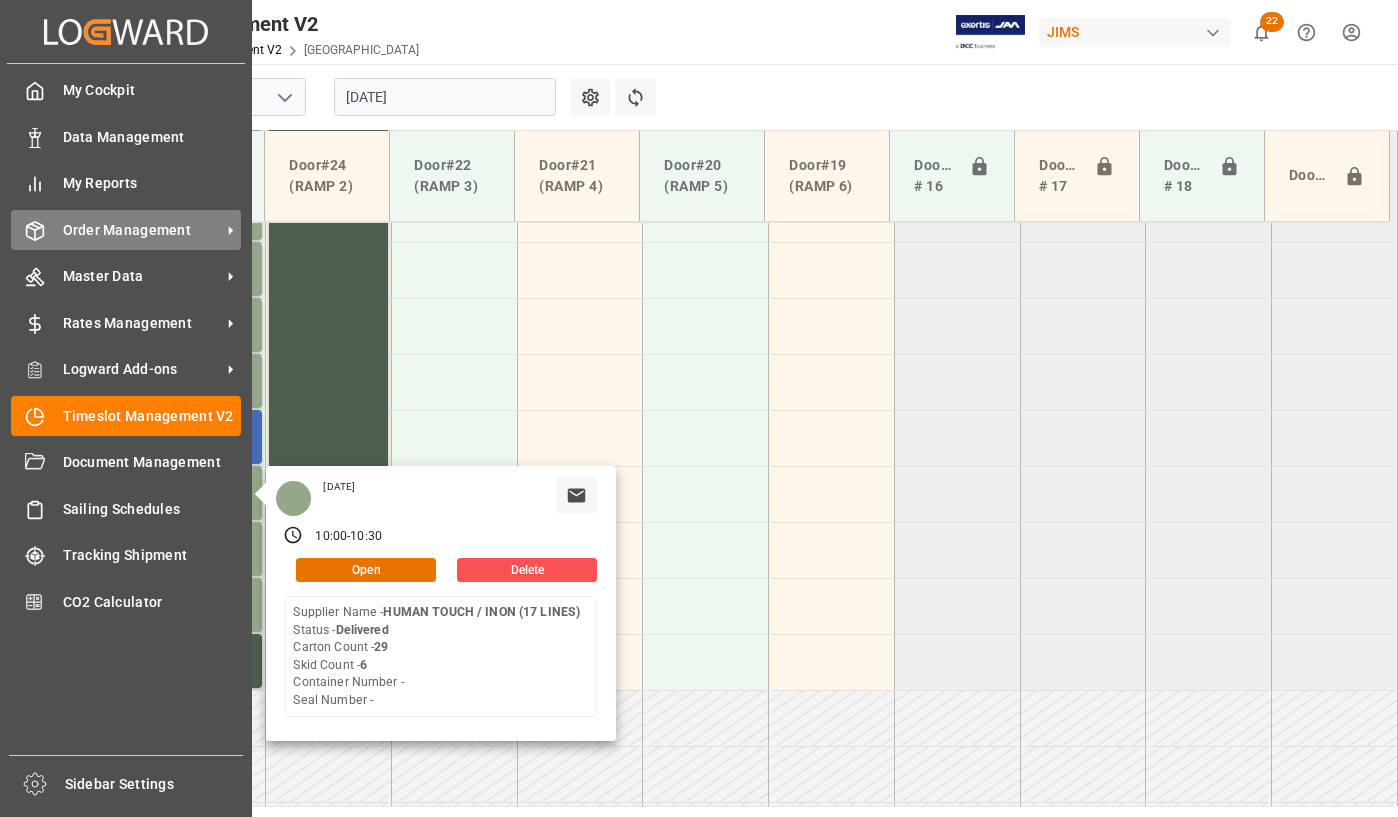 click on "Order Management" at bounding box center (142, 230) 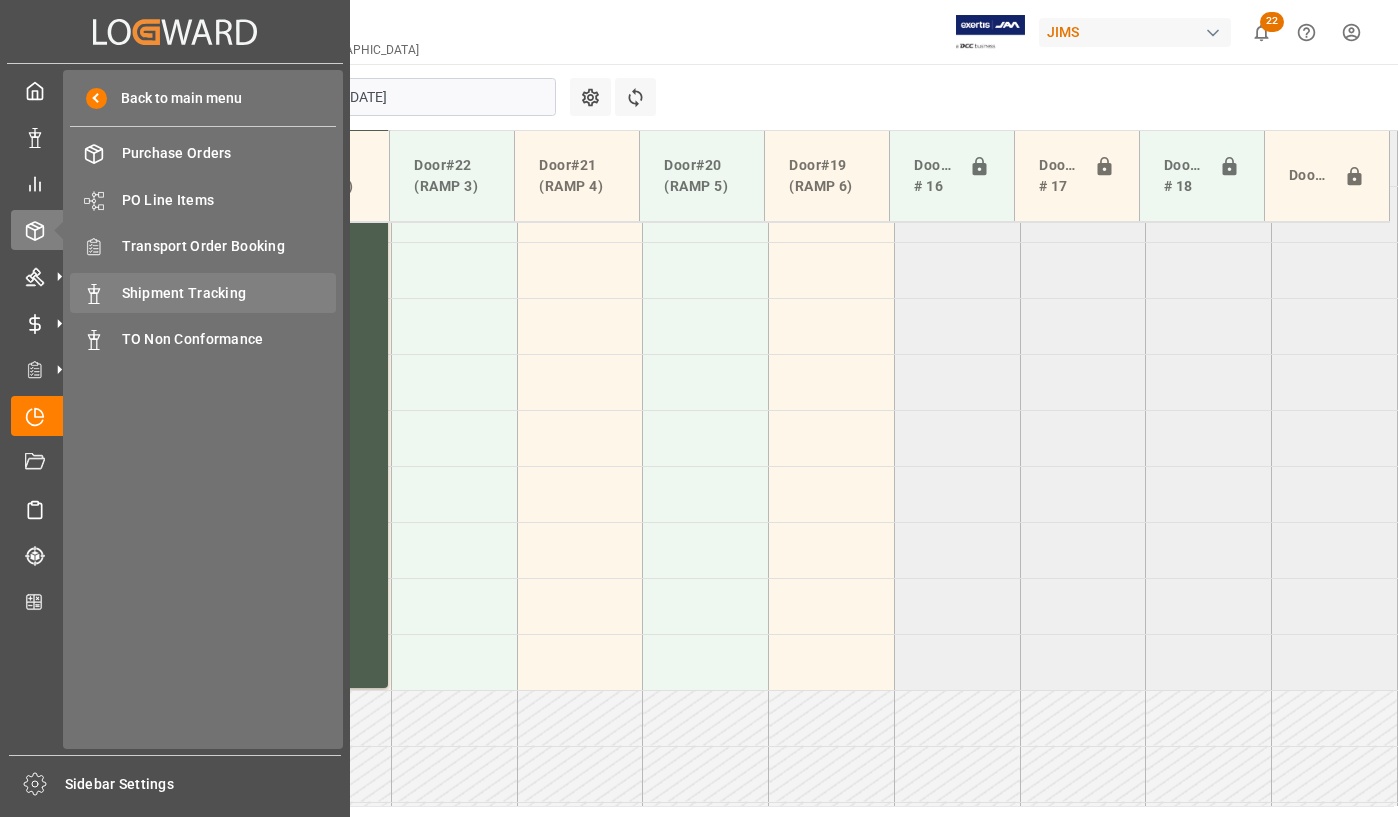 click on "Shipment Tracking" at bounding box center (229, 293) 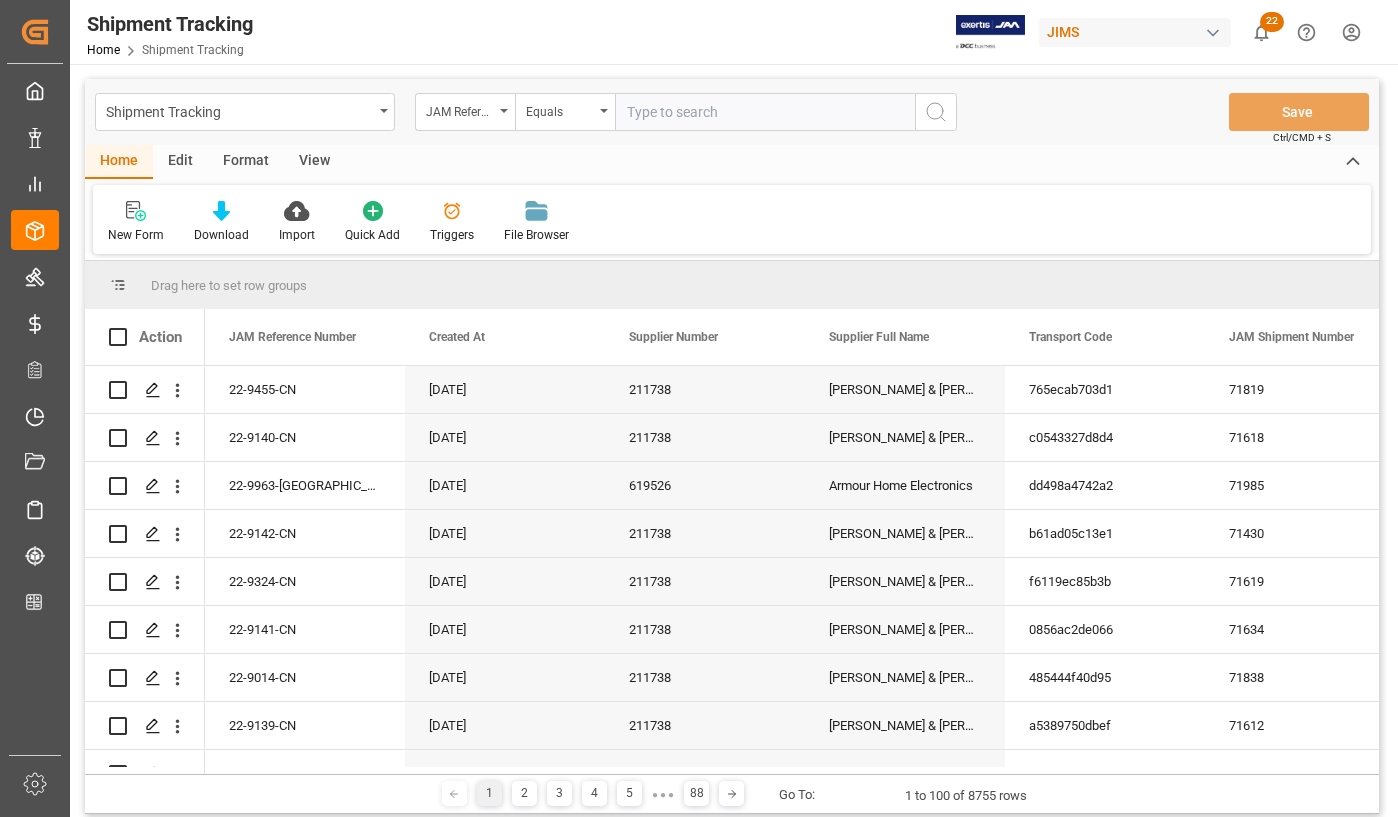 click at bounding box center [765, 112] 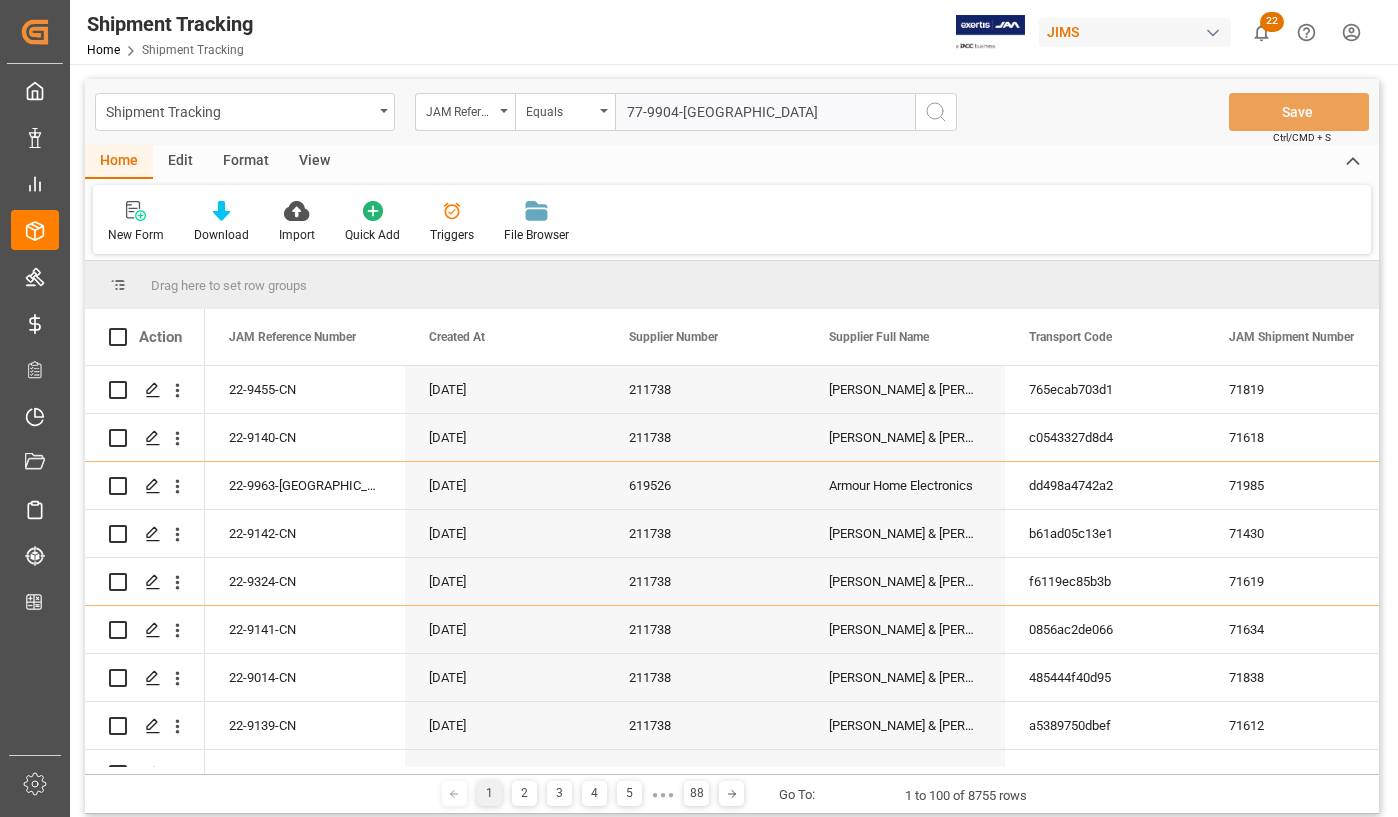 type on "77-9904-[GEOGRAPHIC_DATA]" 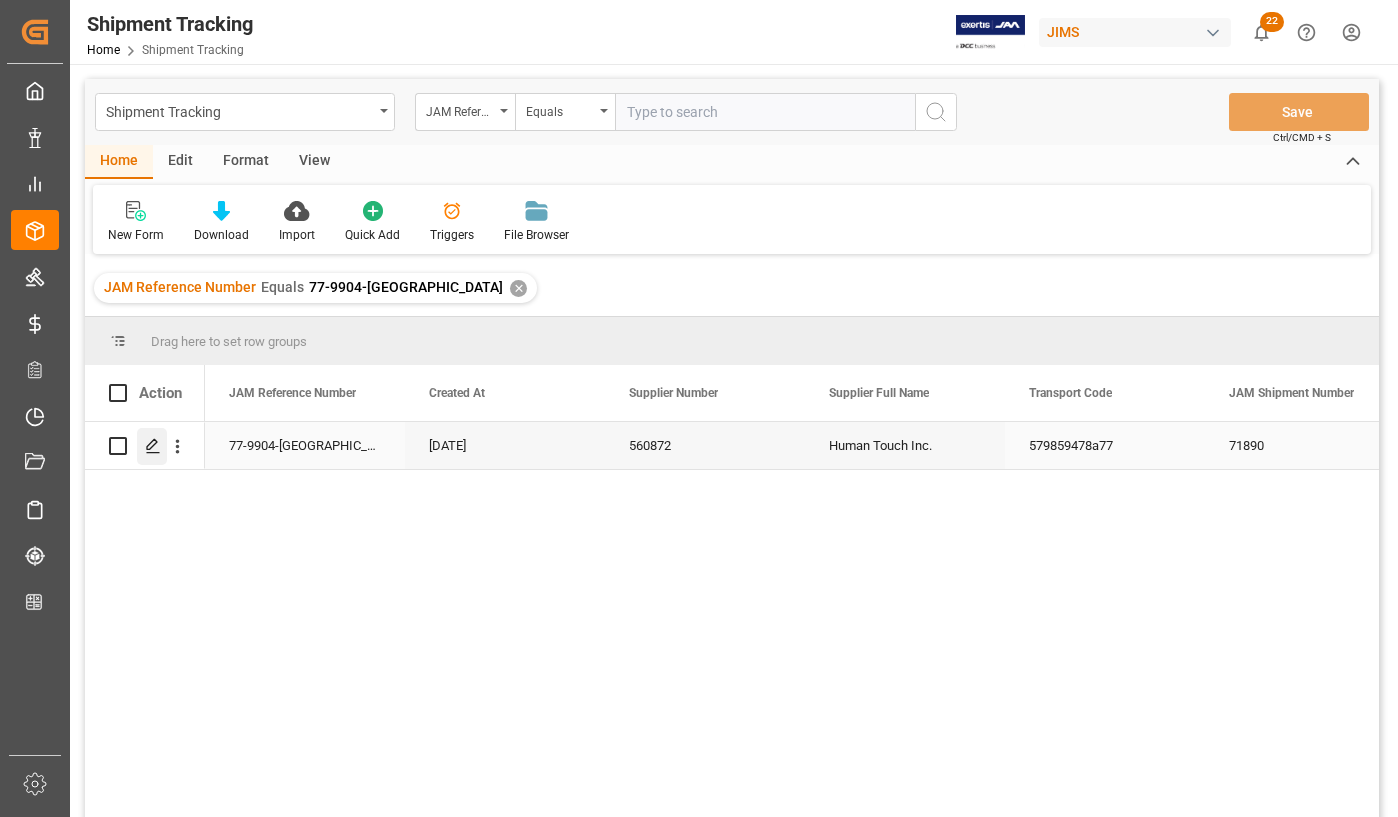 click at bounding box center (152, 446) 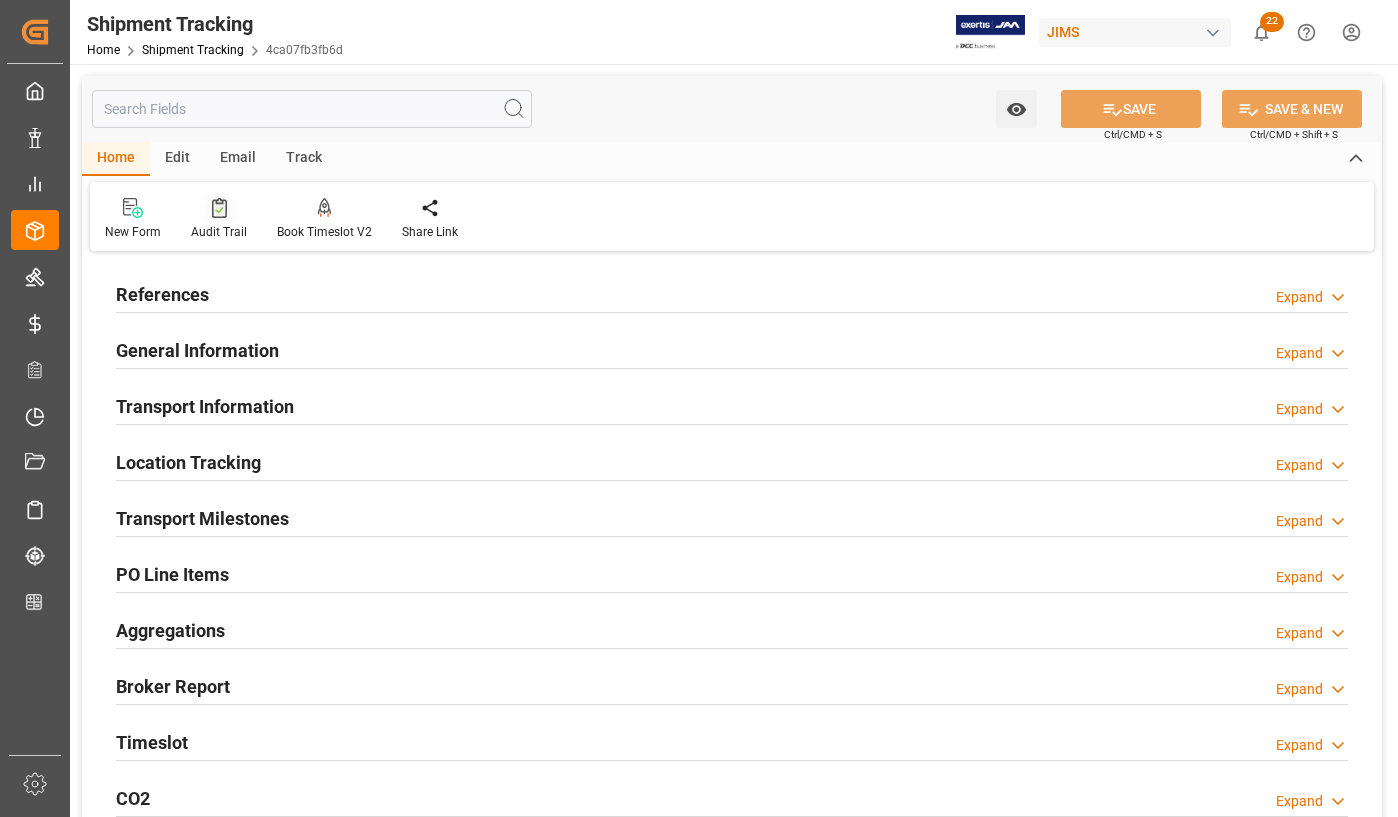 type on "[DATE] 00:00" 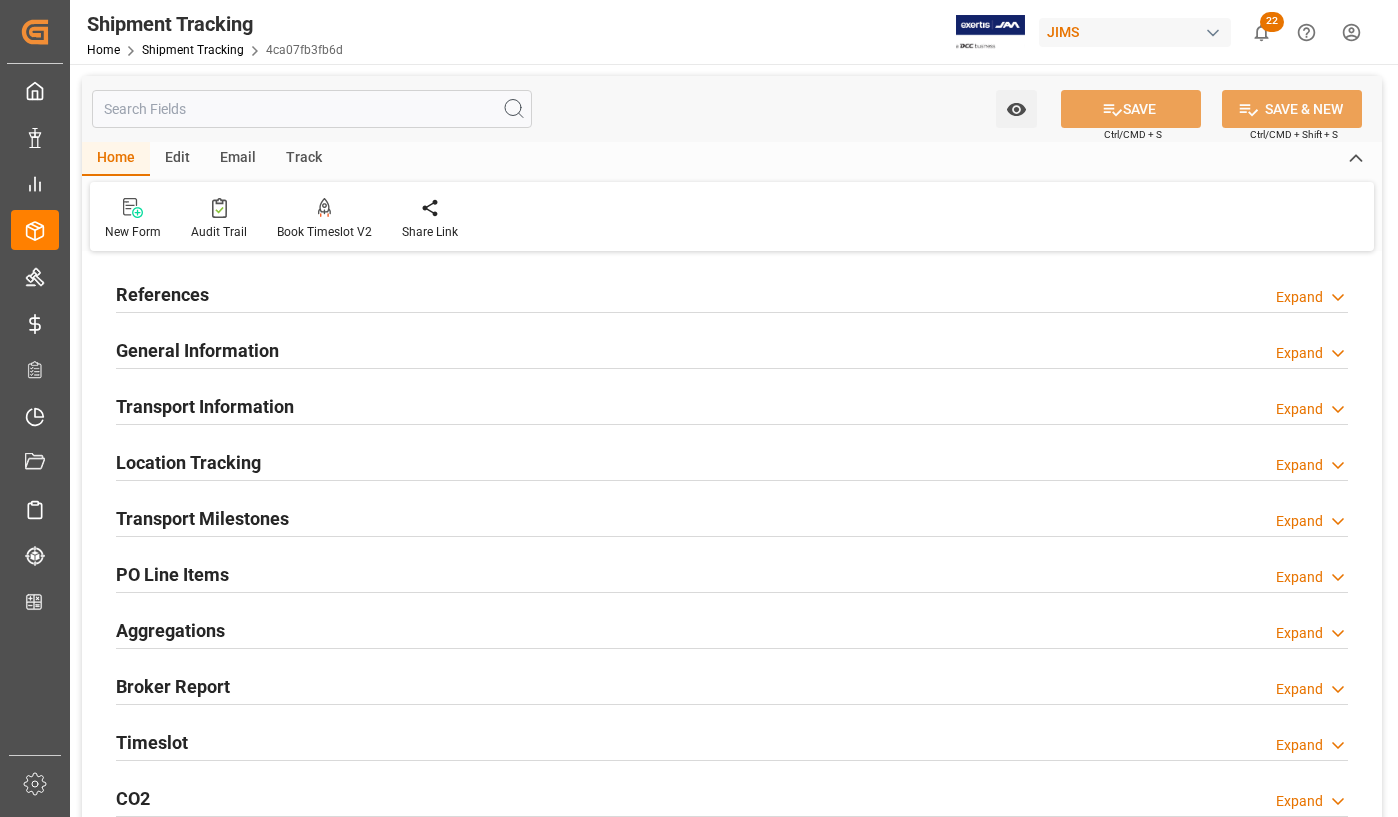click on "References" at bounding box center (162, 294) 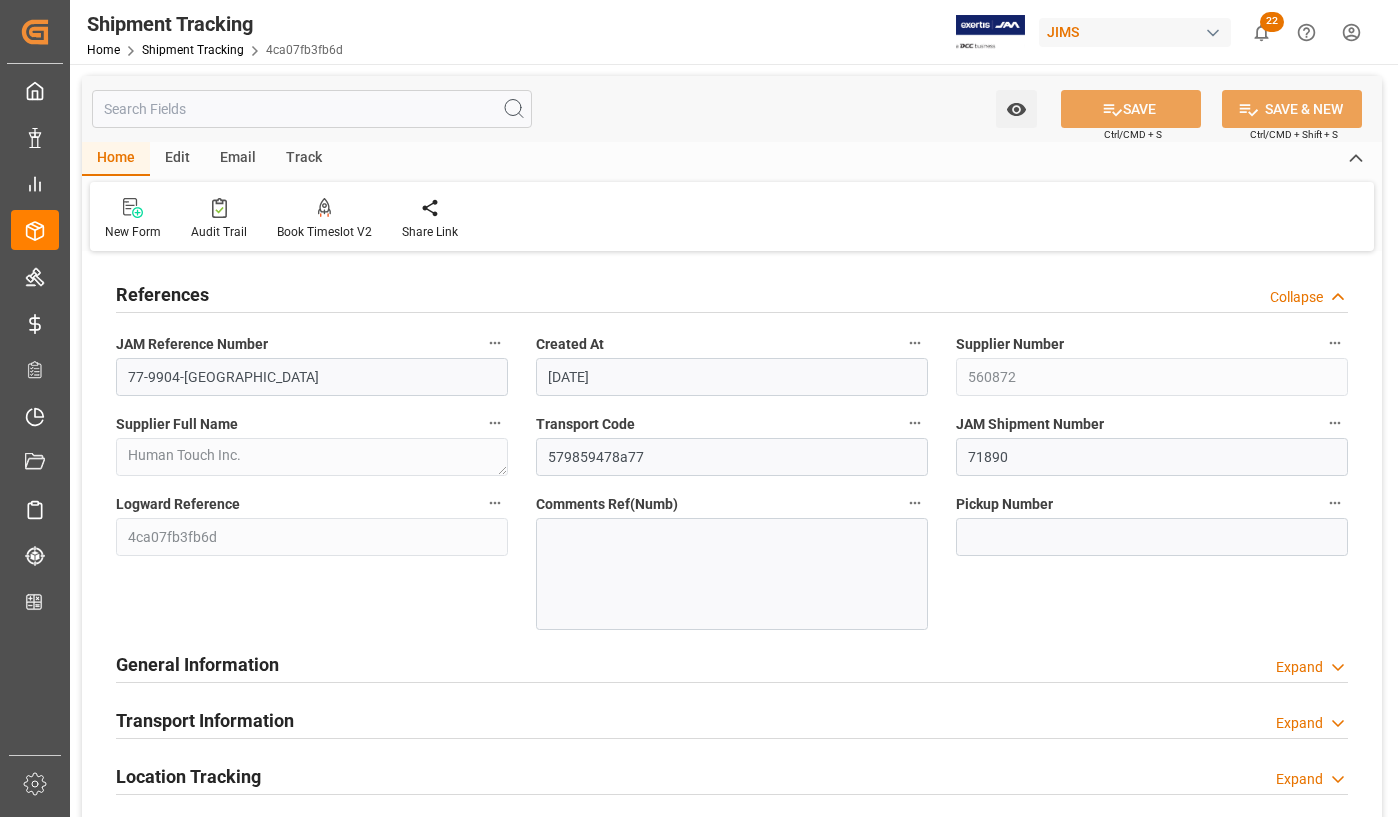 click on "References" at bounding box center [162, 294] 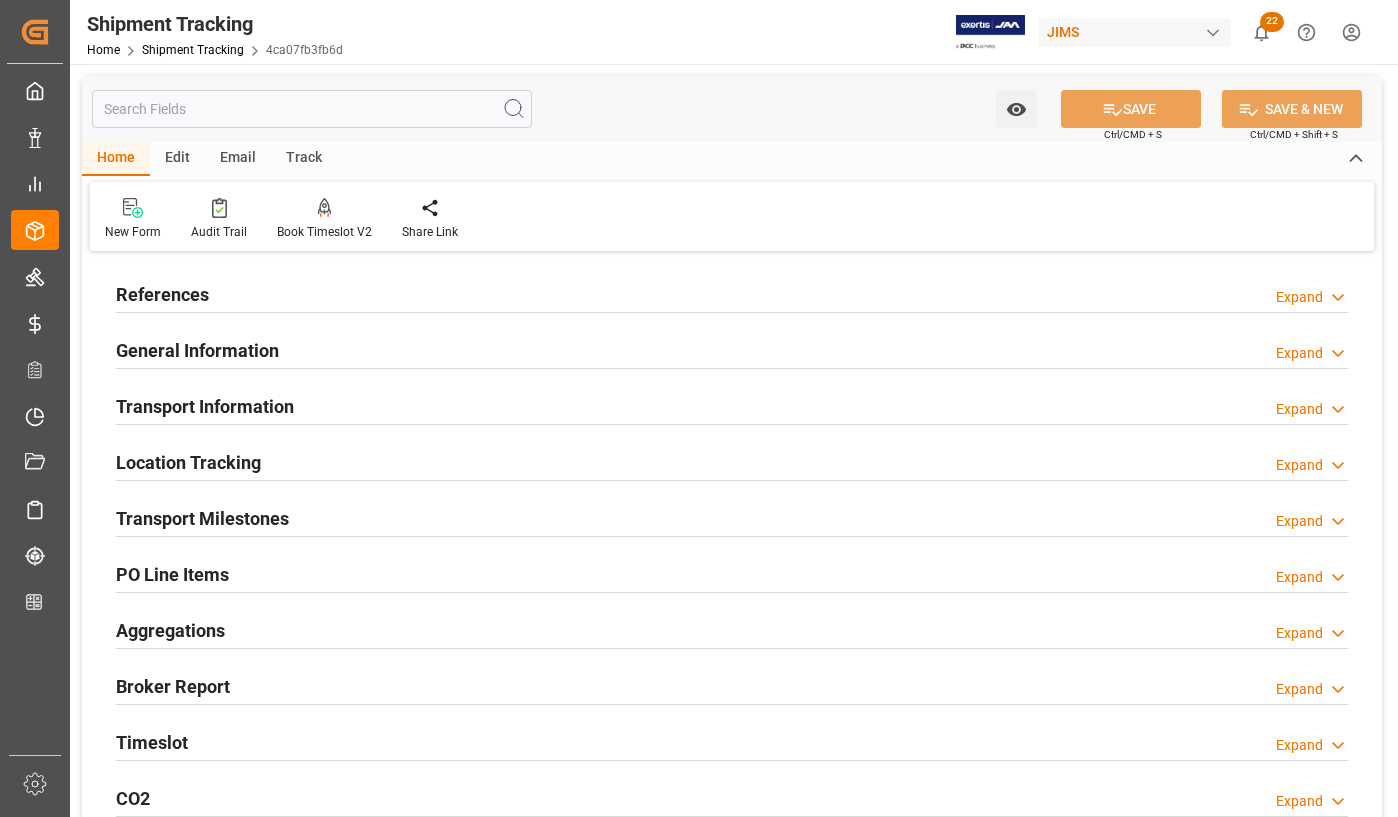 click on "Transport Milestones" at bounding box center [202, 518] 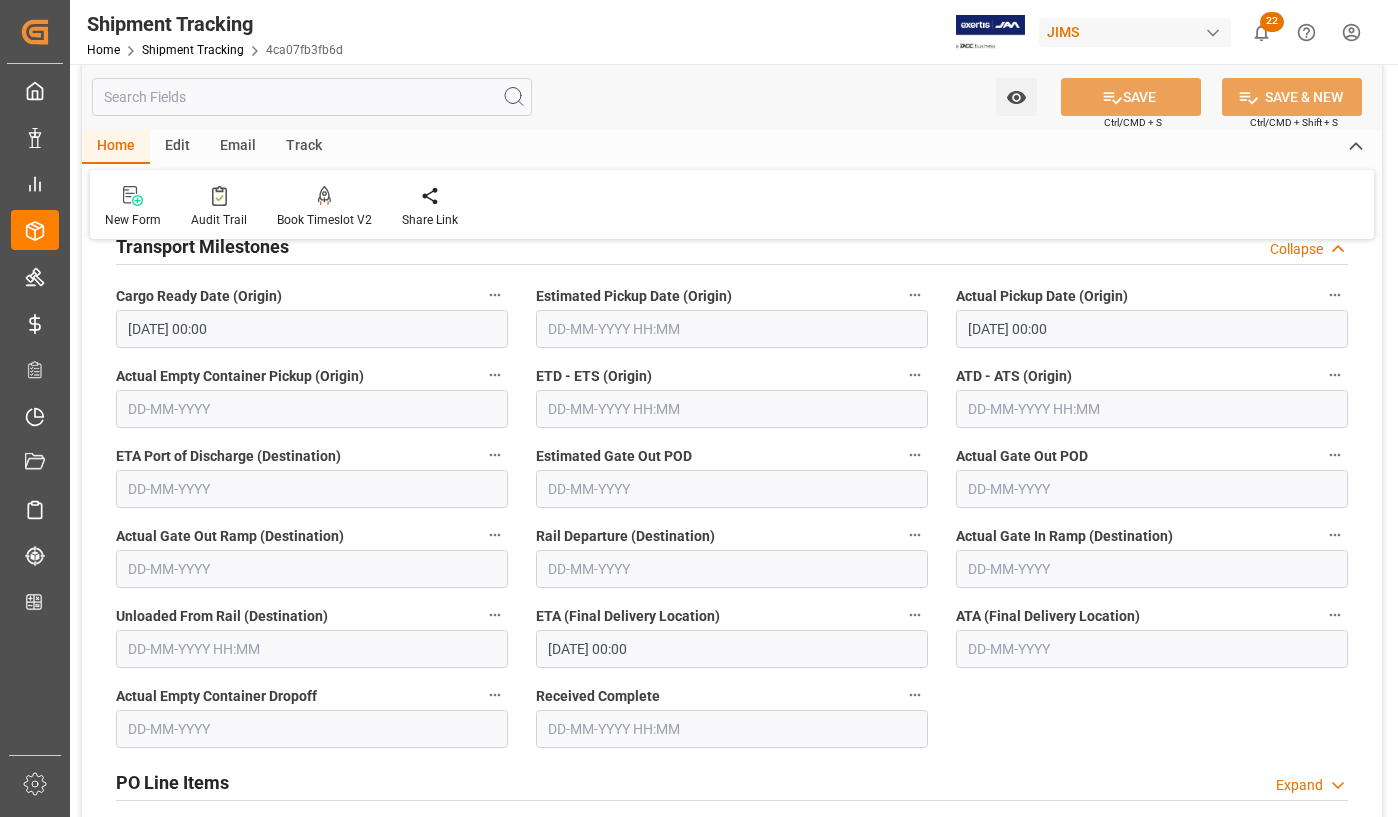 scroll, scrollTop: 300, scrollLeft: 0, axis: vertical 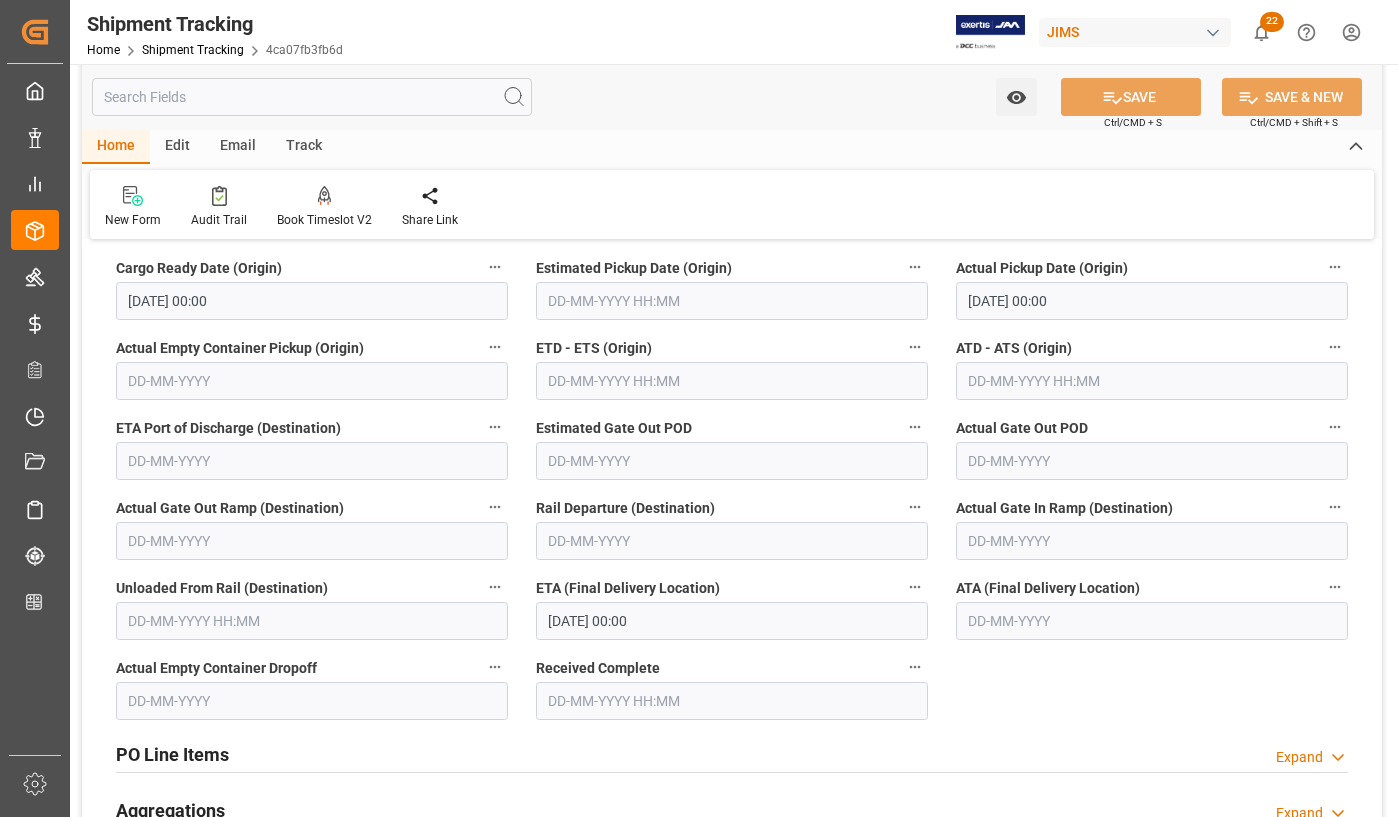 click at bounding box center [1152, 621] 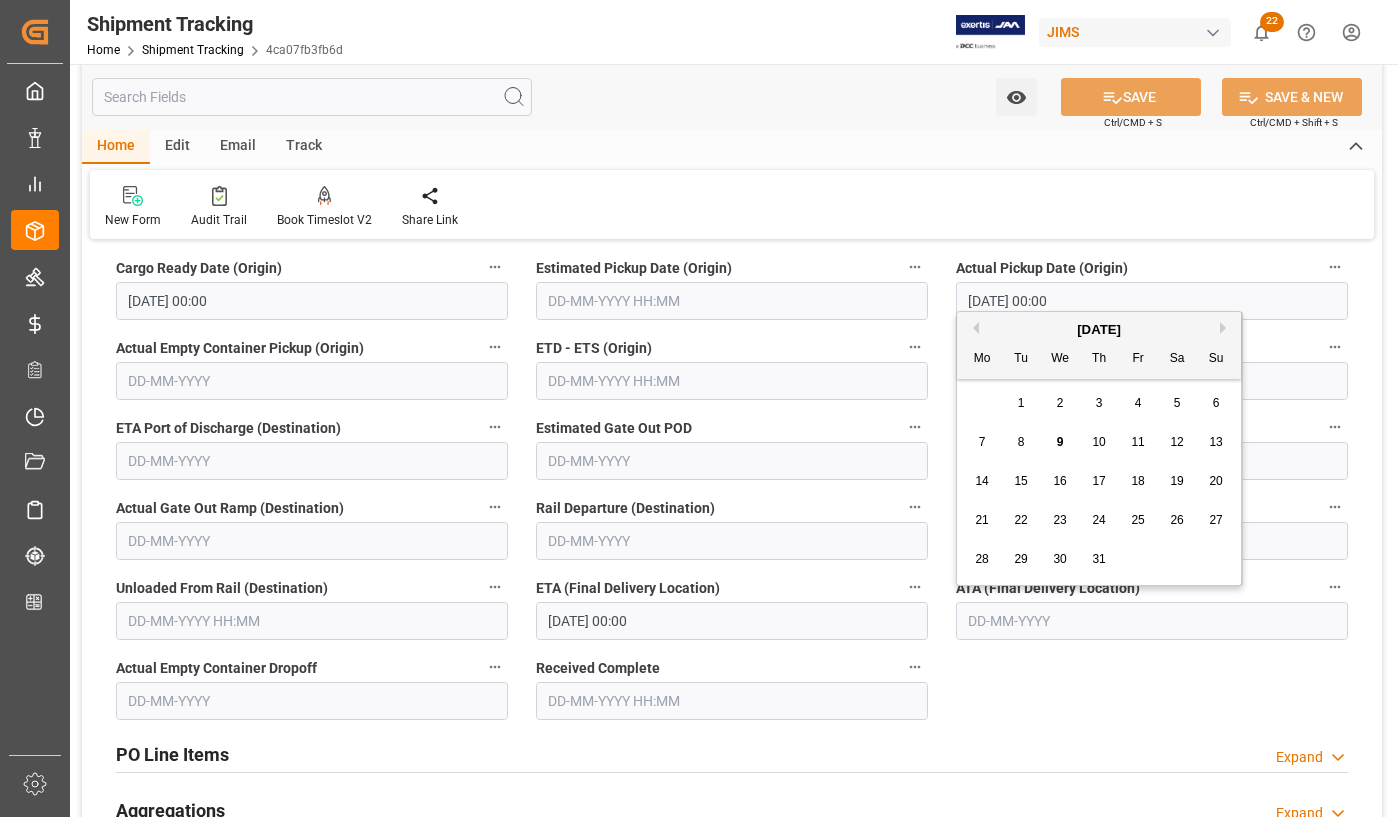 click on "9" at bounding box center (1060, 443) 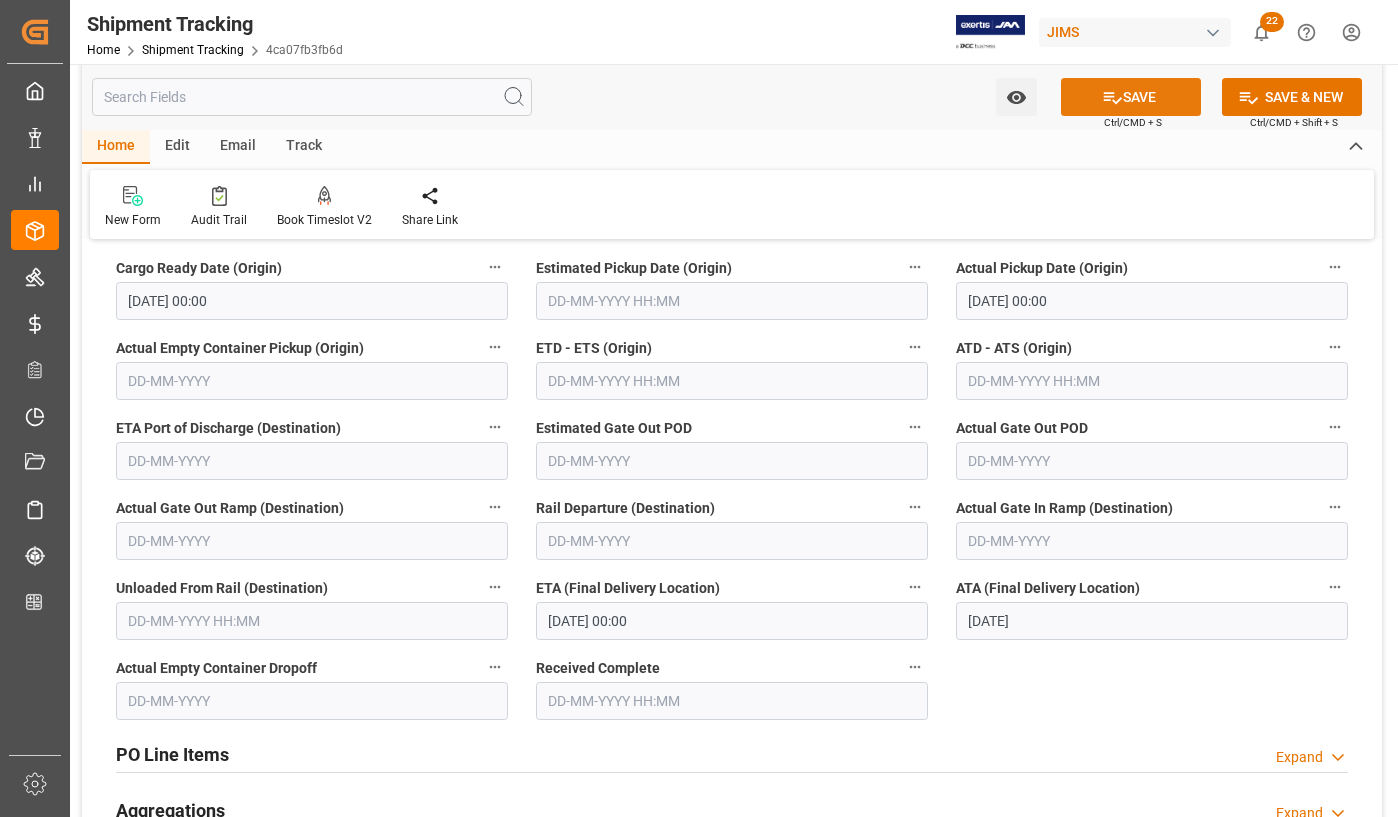 click 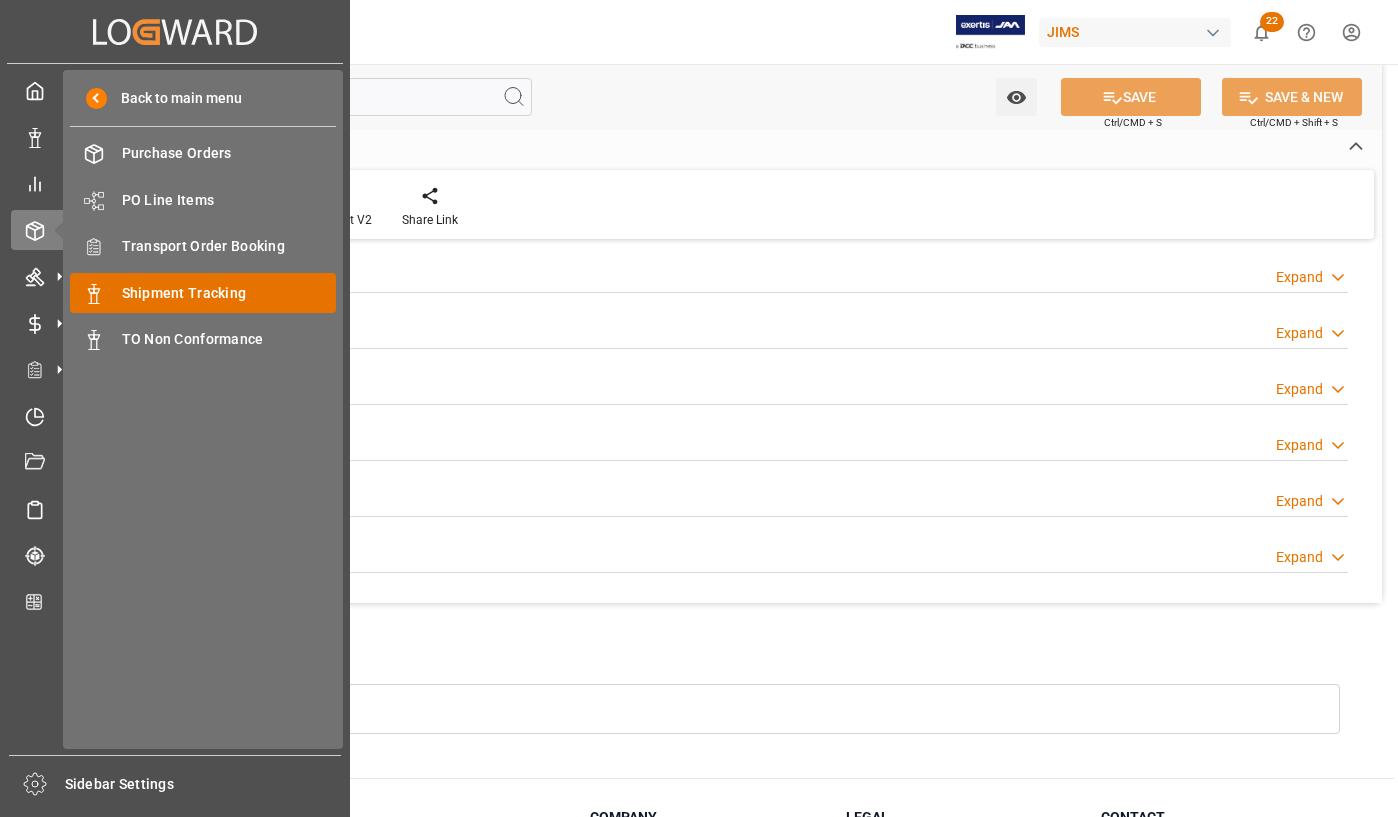 click on "Shipment Tracking" at bounding box center [229, 293] 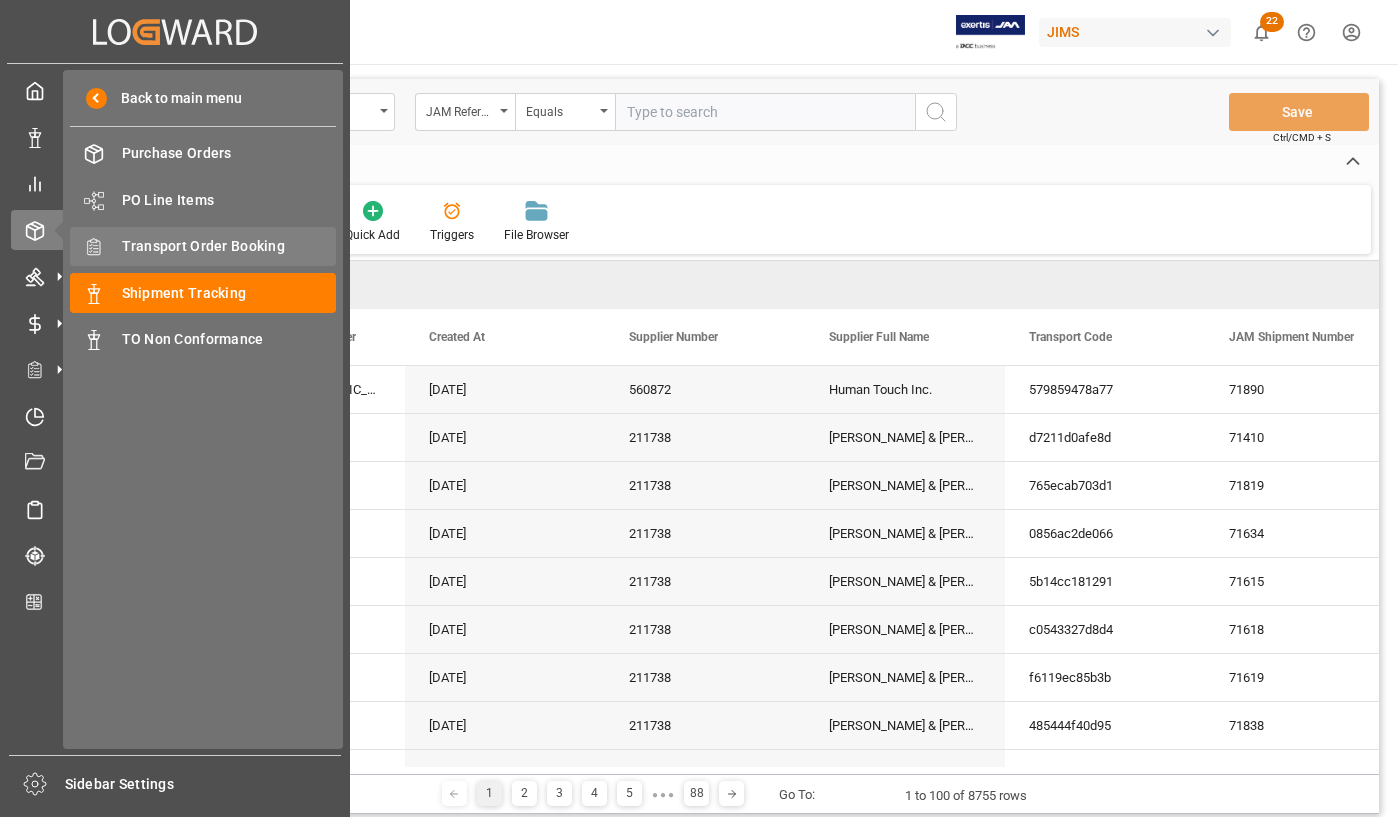 click on "Transport Order Booking" at bounding box center (229, 246) 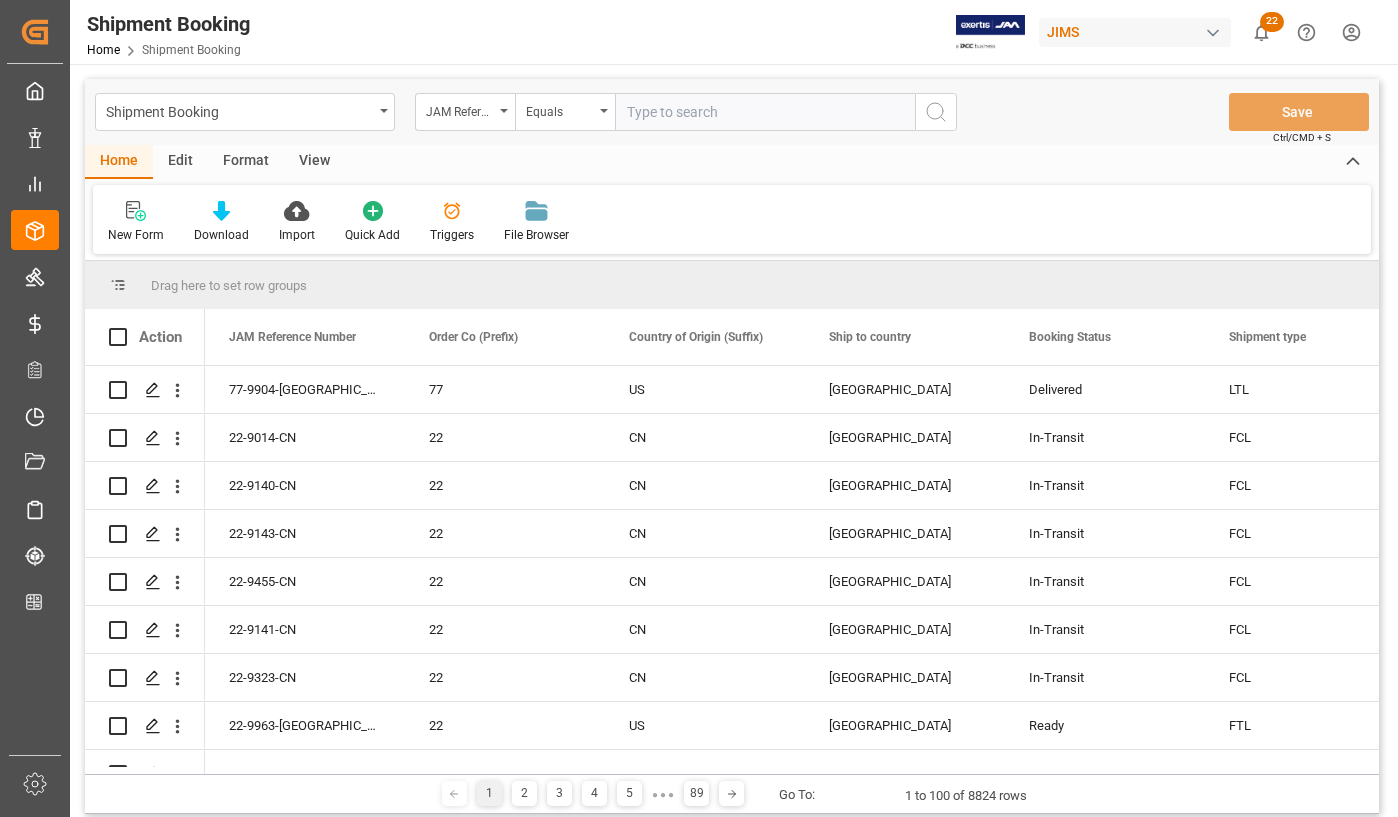 click at bounding box center (765, 112) 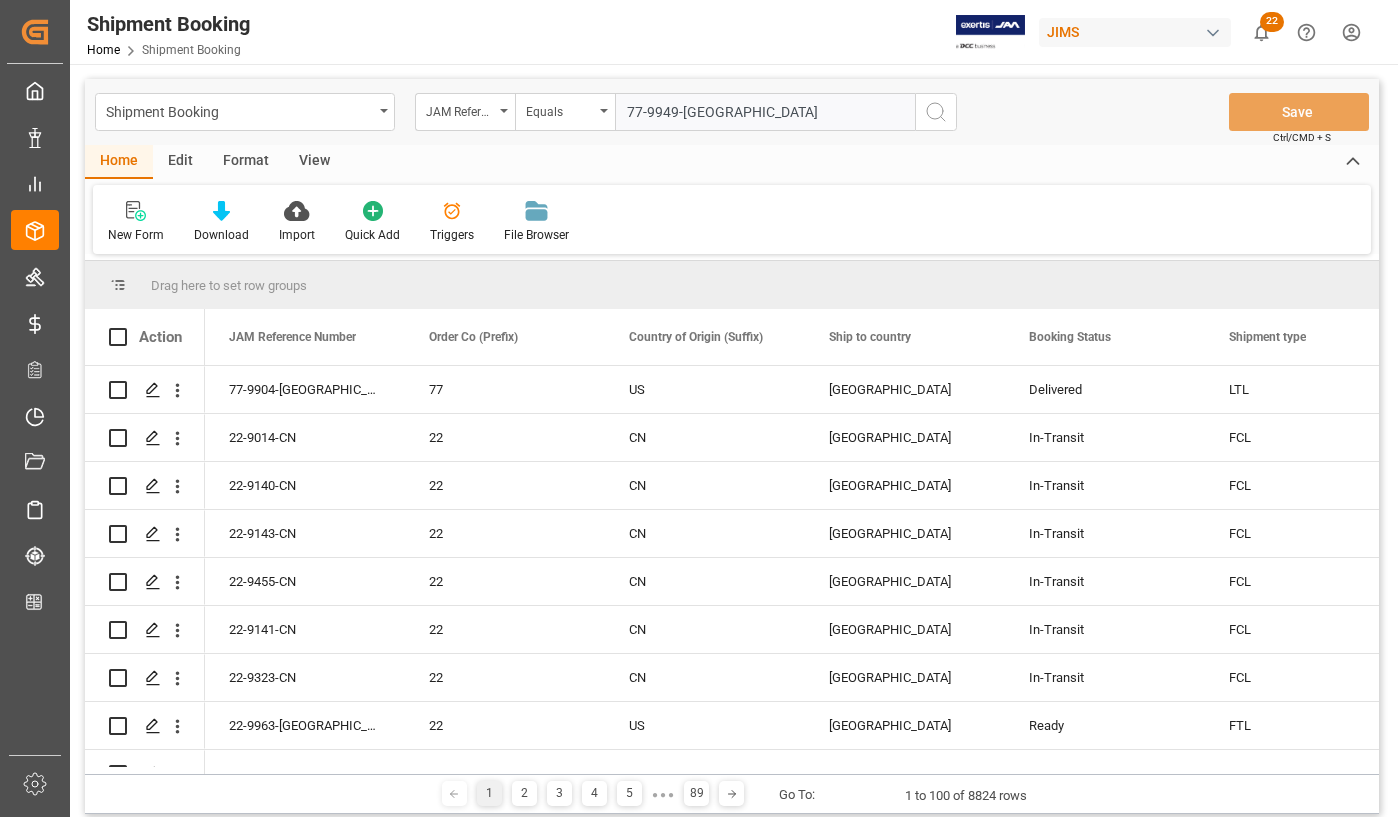 type on "77-9949-[GEOGRAPHIC_DATA]" 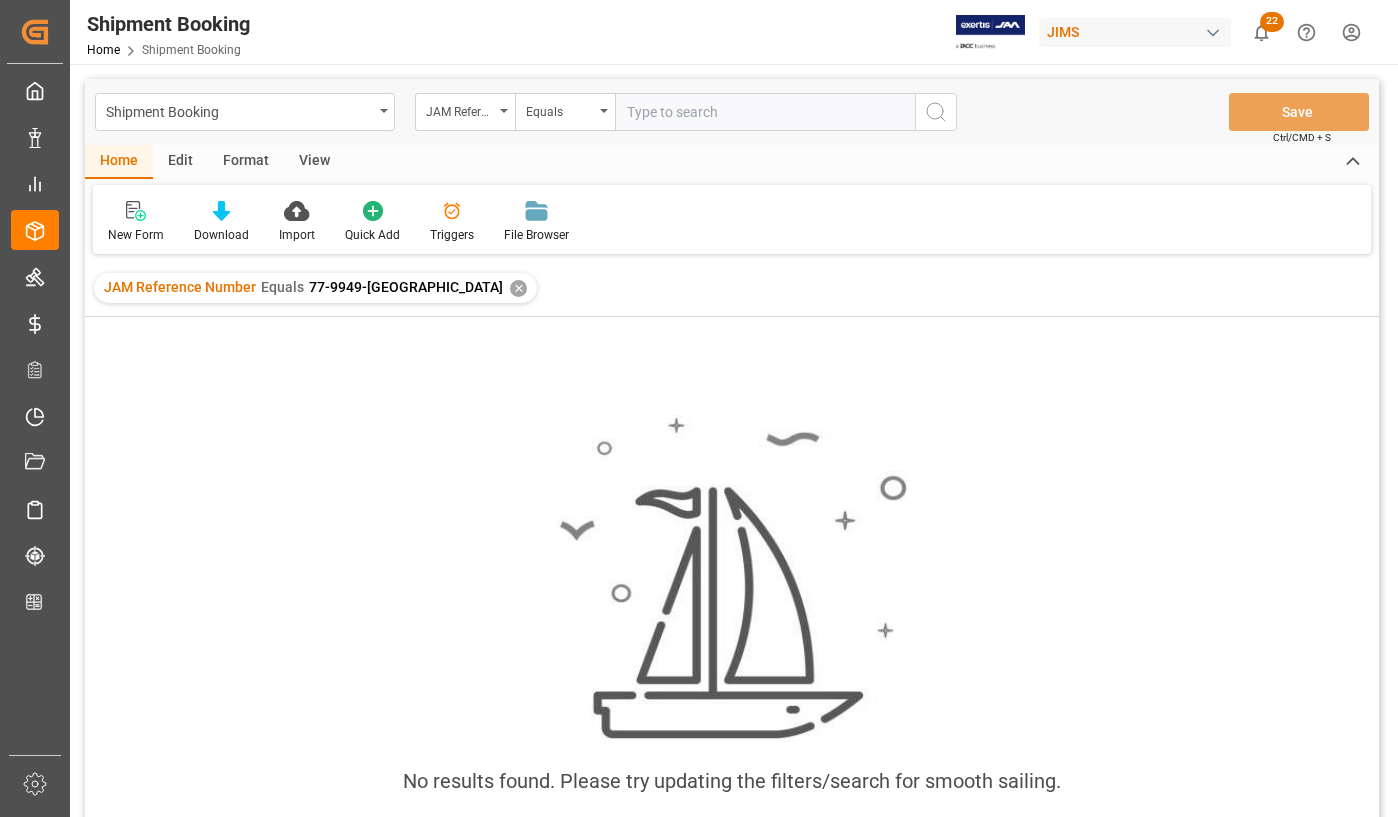 click on "✕" at bounding box center (518, 288) 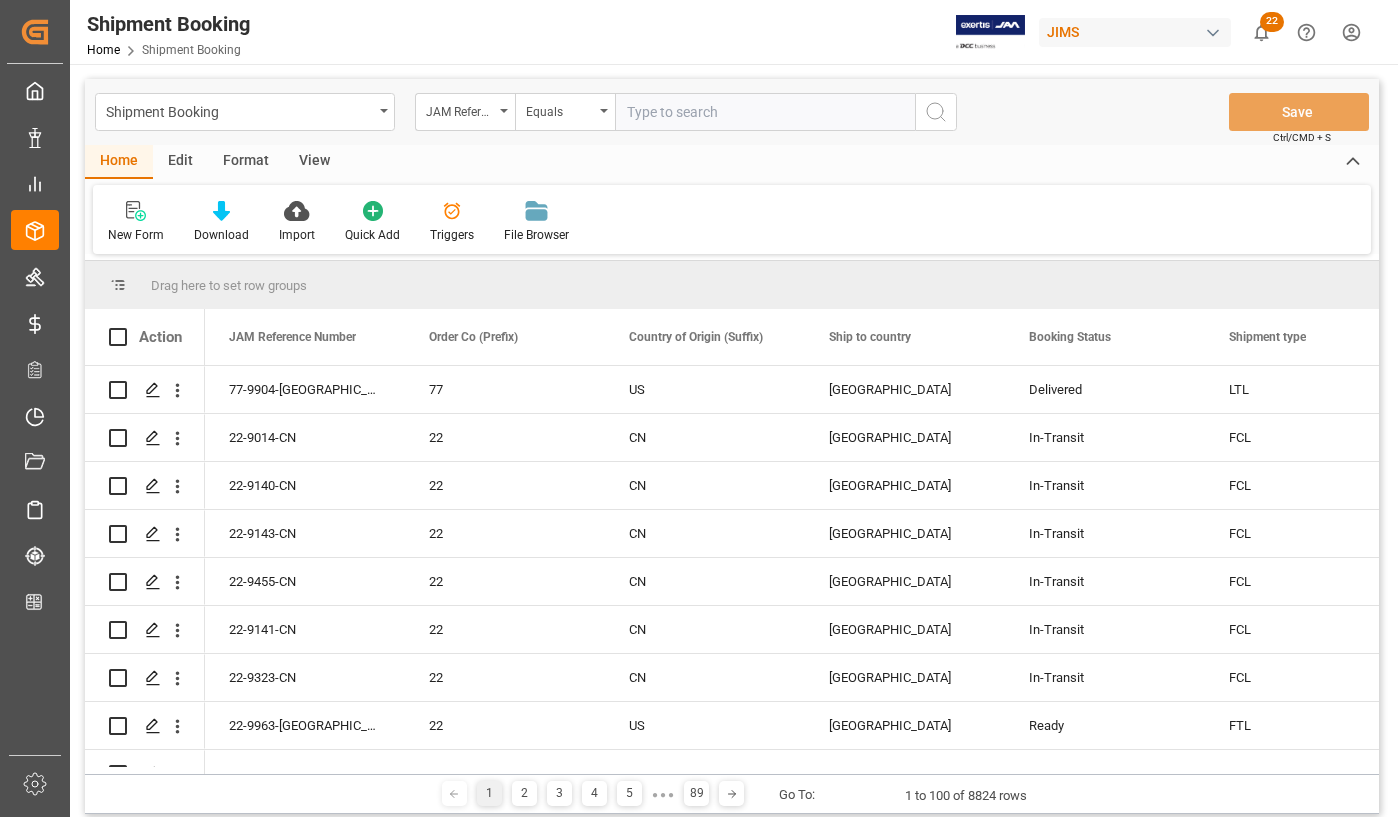 click at bounding box center (765, 112) 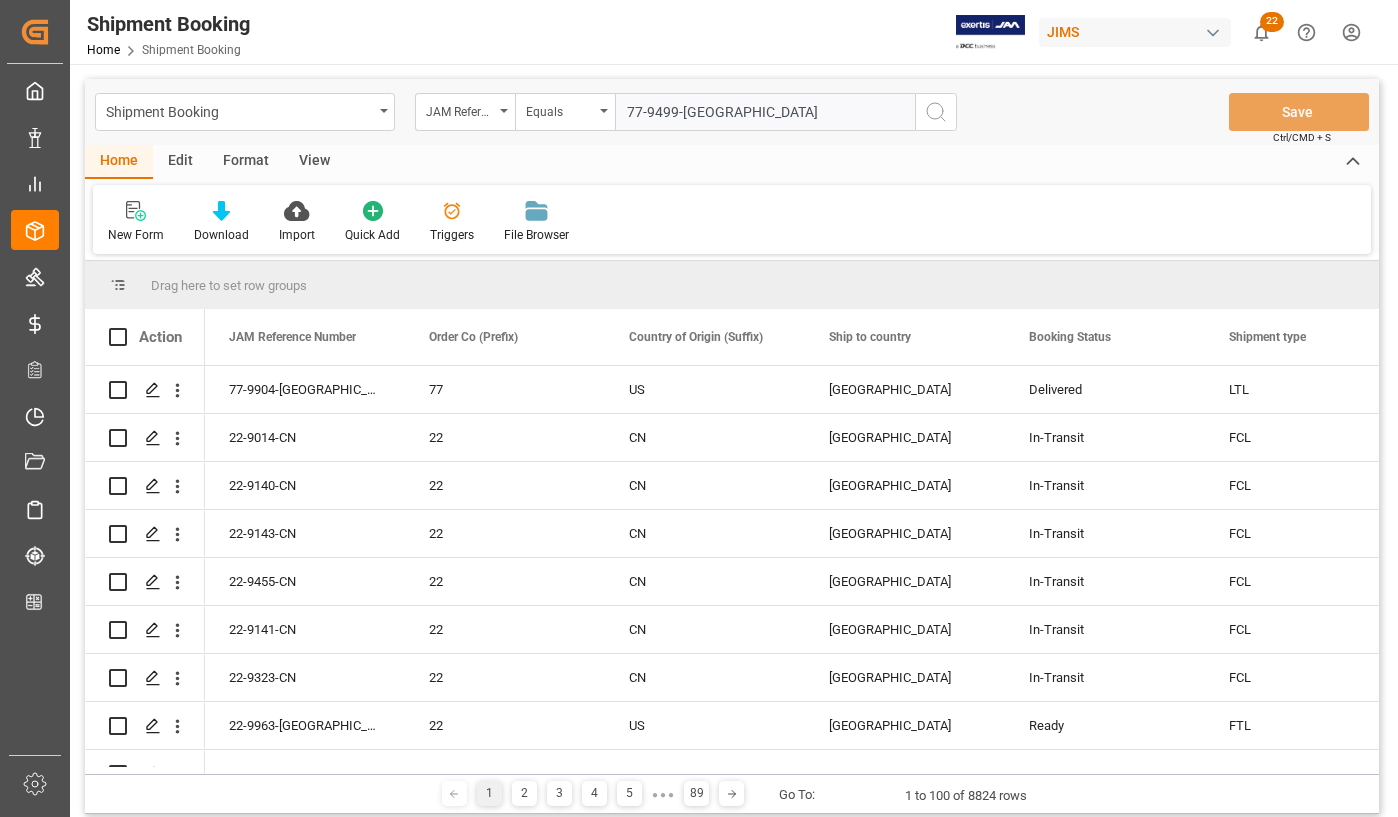 type on "77-9499-[GEOGRAPHIC_DATA]" 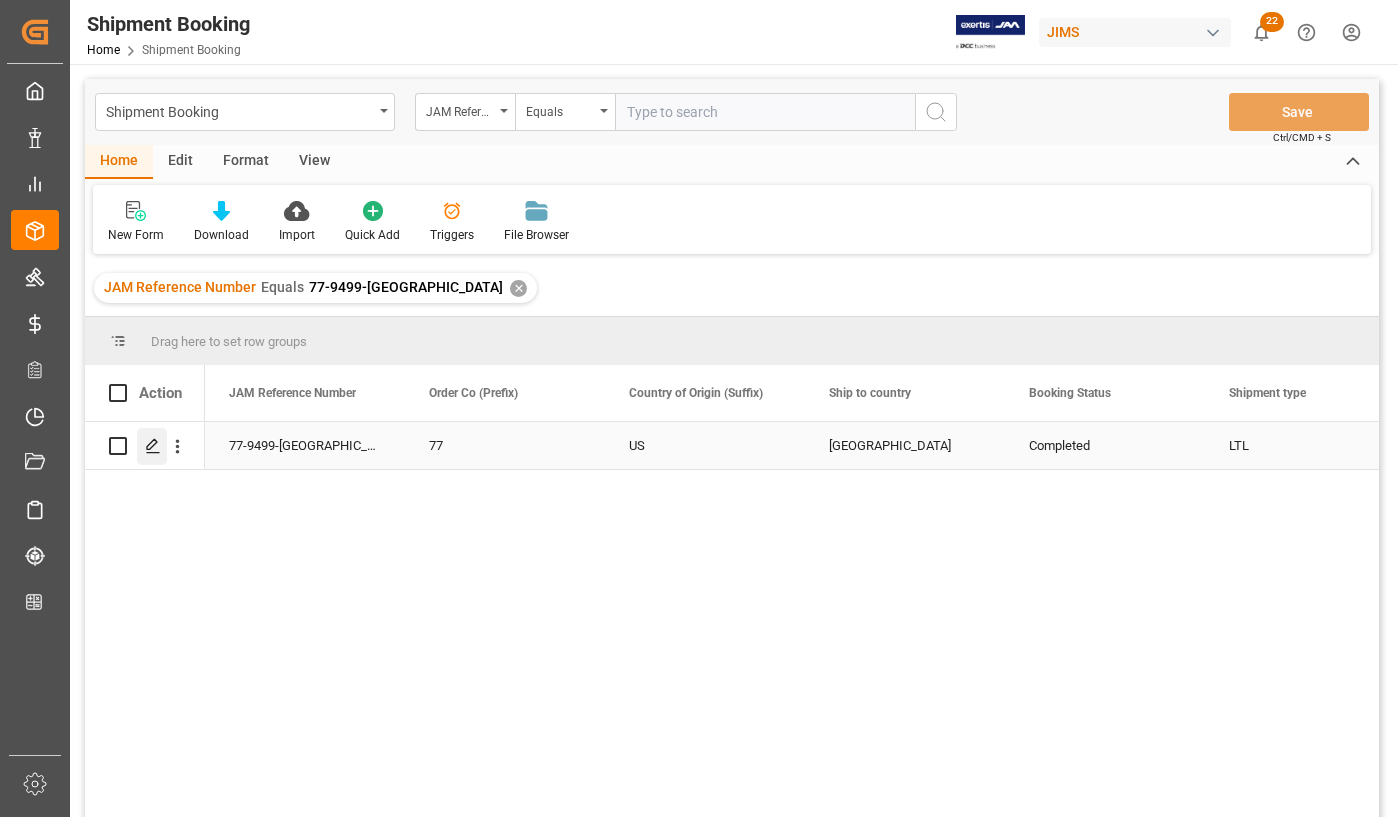 click 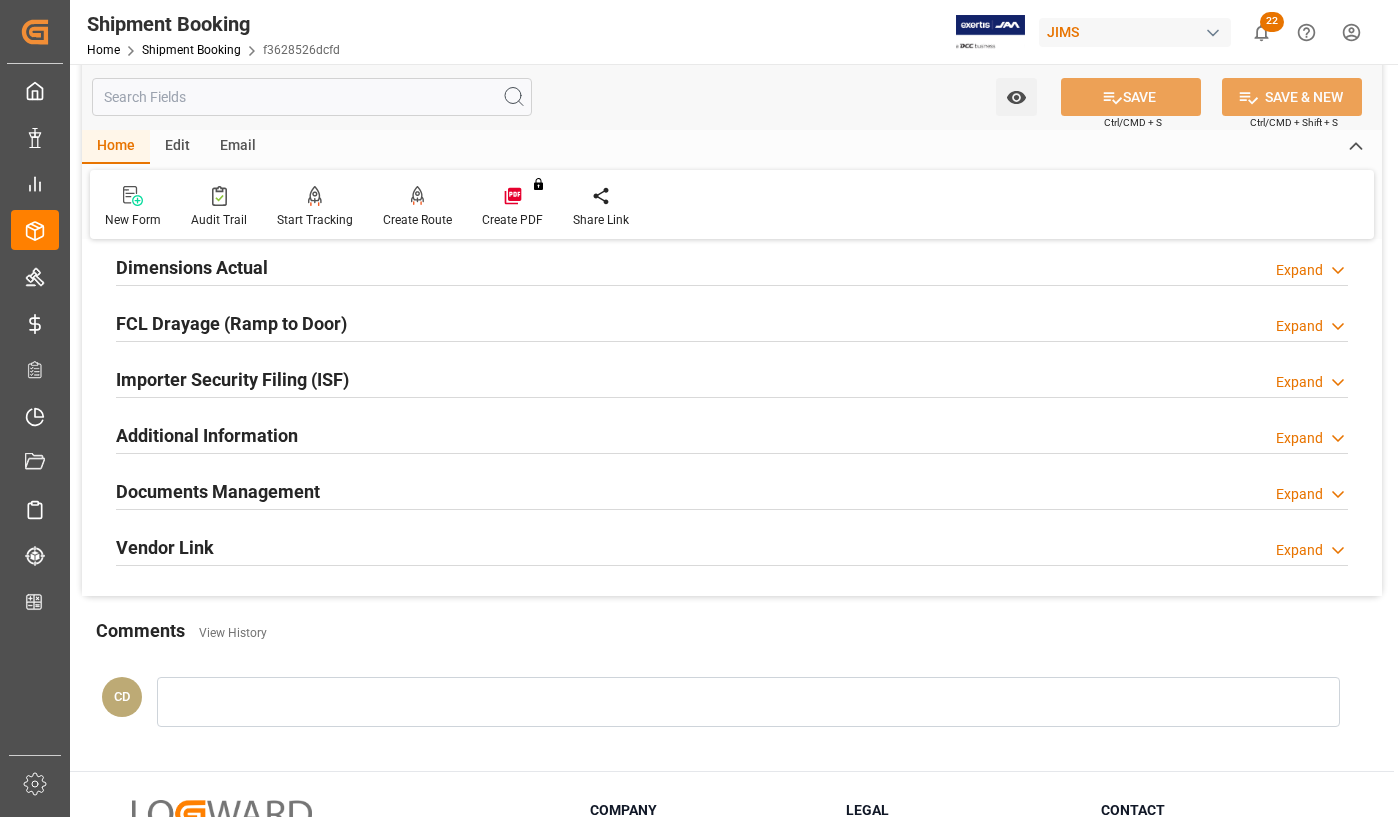scroll, scrollTop: 600, scrollLeft: 0, axis: vertical 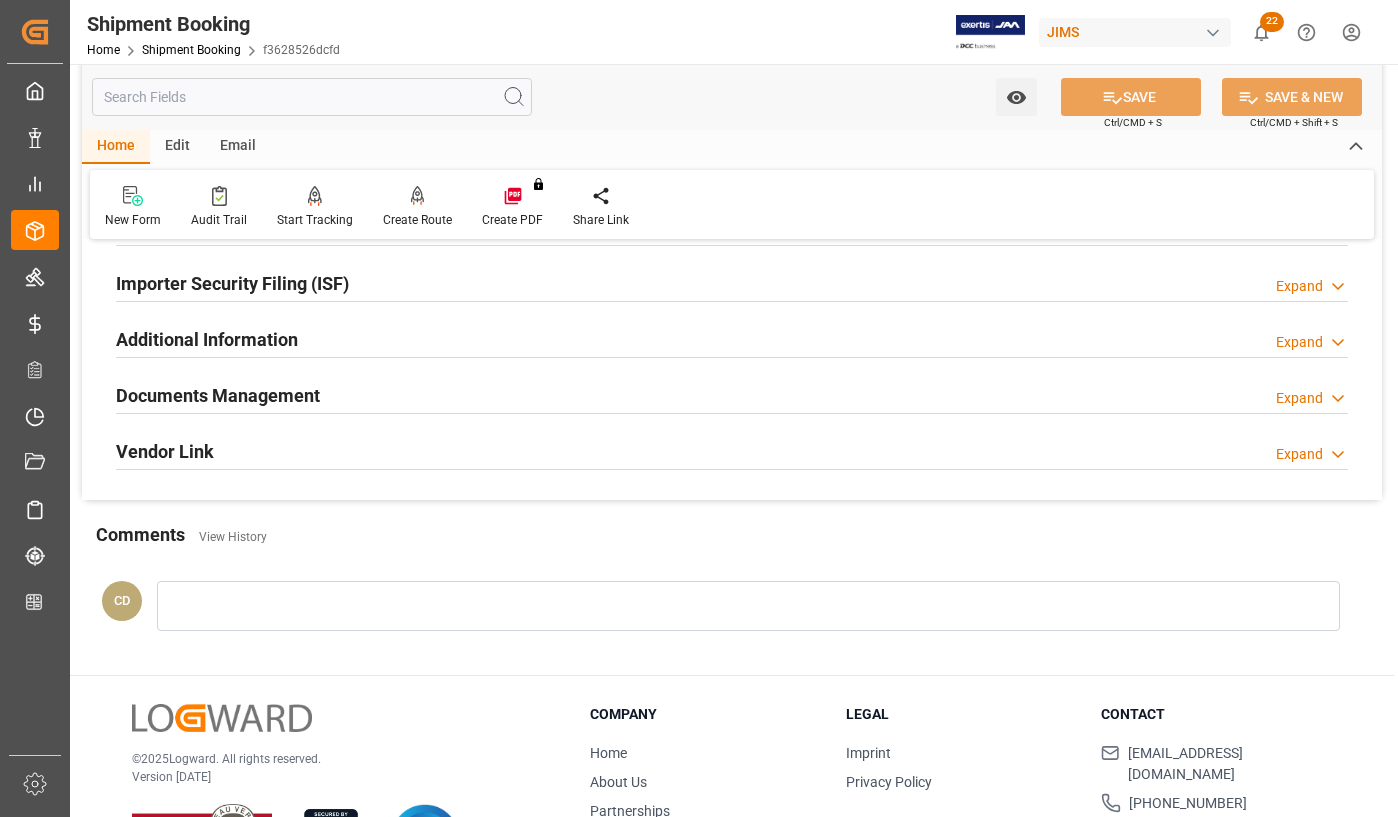 click on "Documents Management" at bounding box center [218, 395] 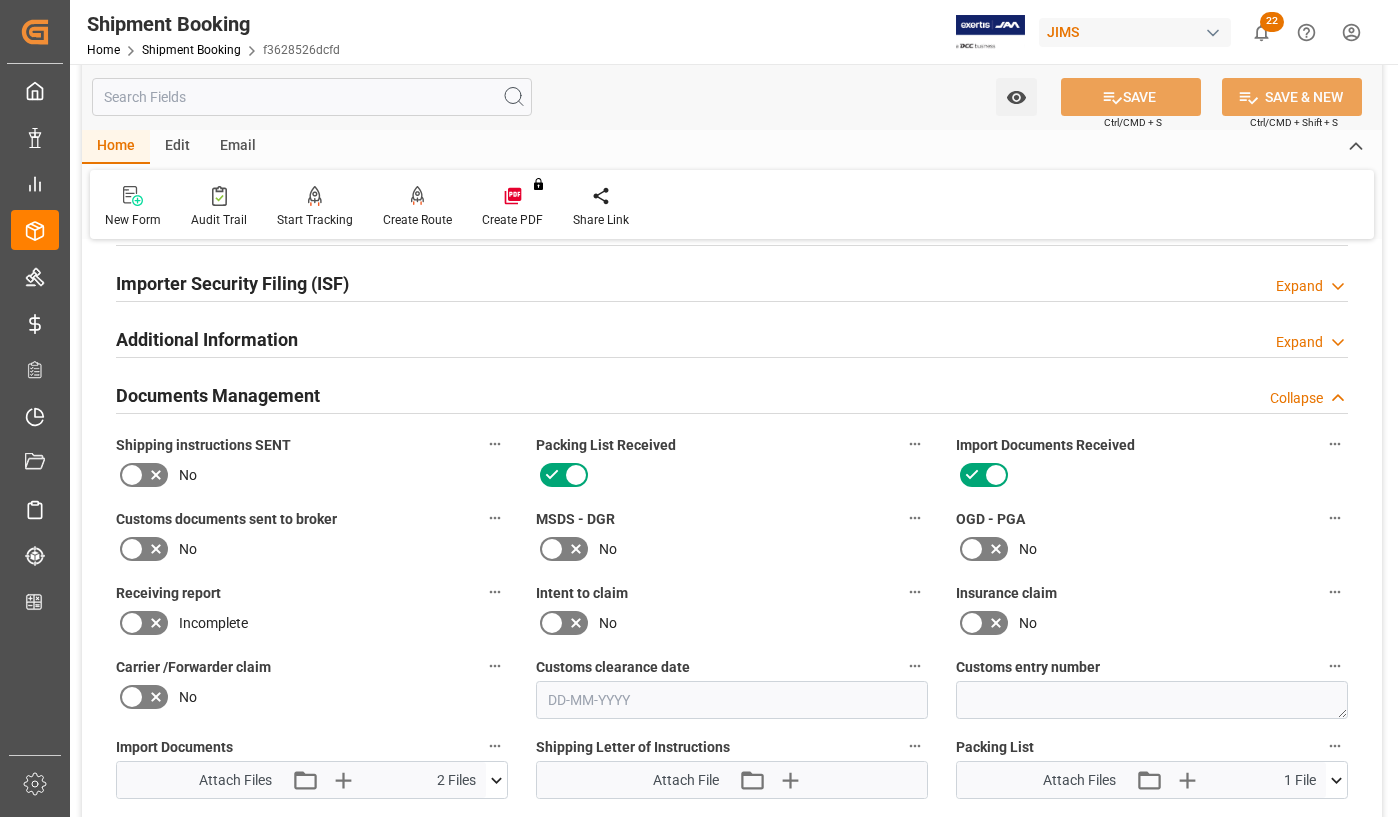 scroll, scrollTop: 800, scrollLeft: 0, axis: vertical 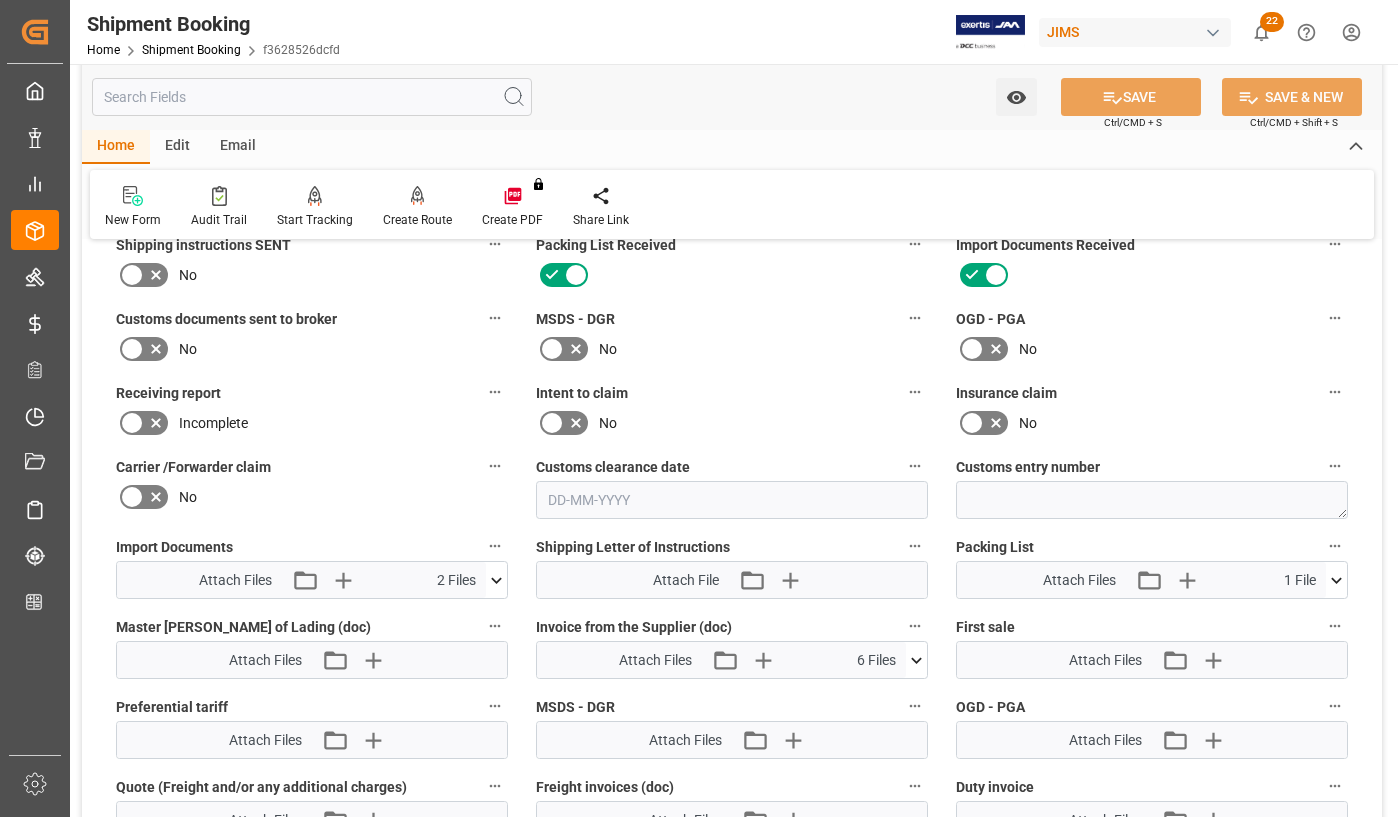 click 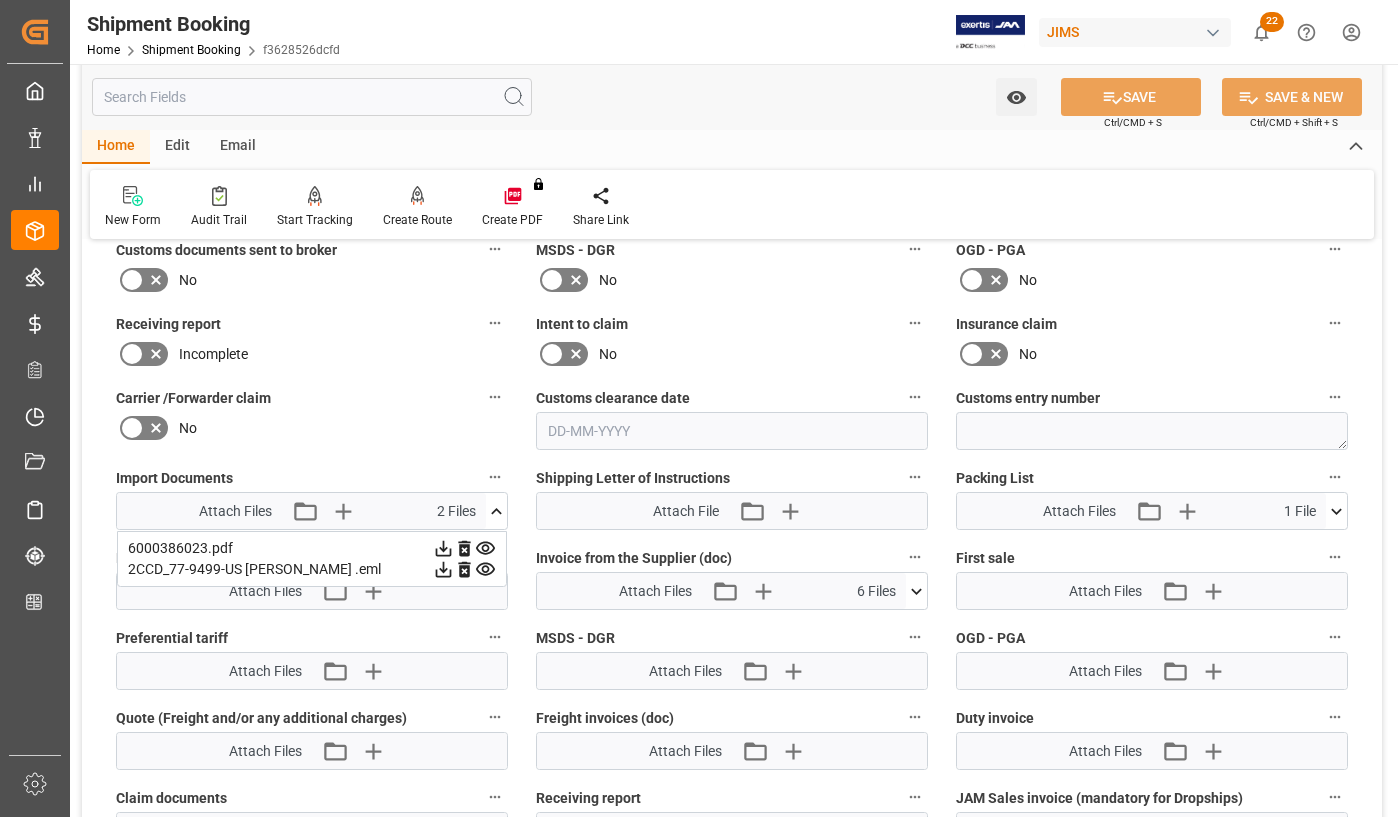 scroll, scrollTop: 900, scrollLeft: 0, axis: vertical 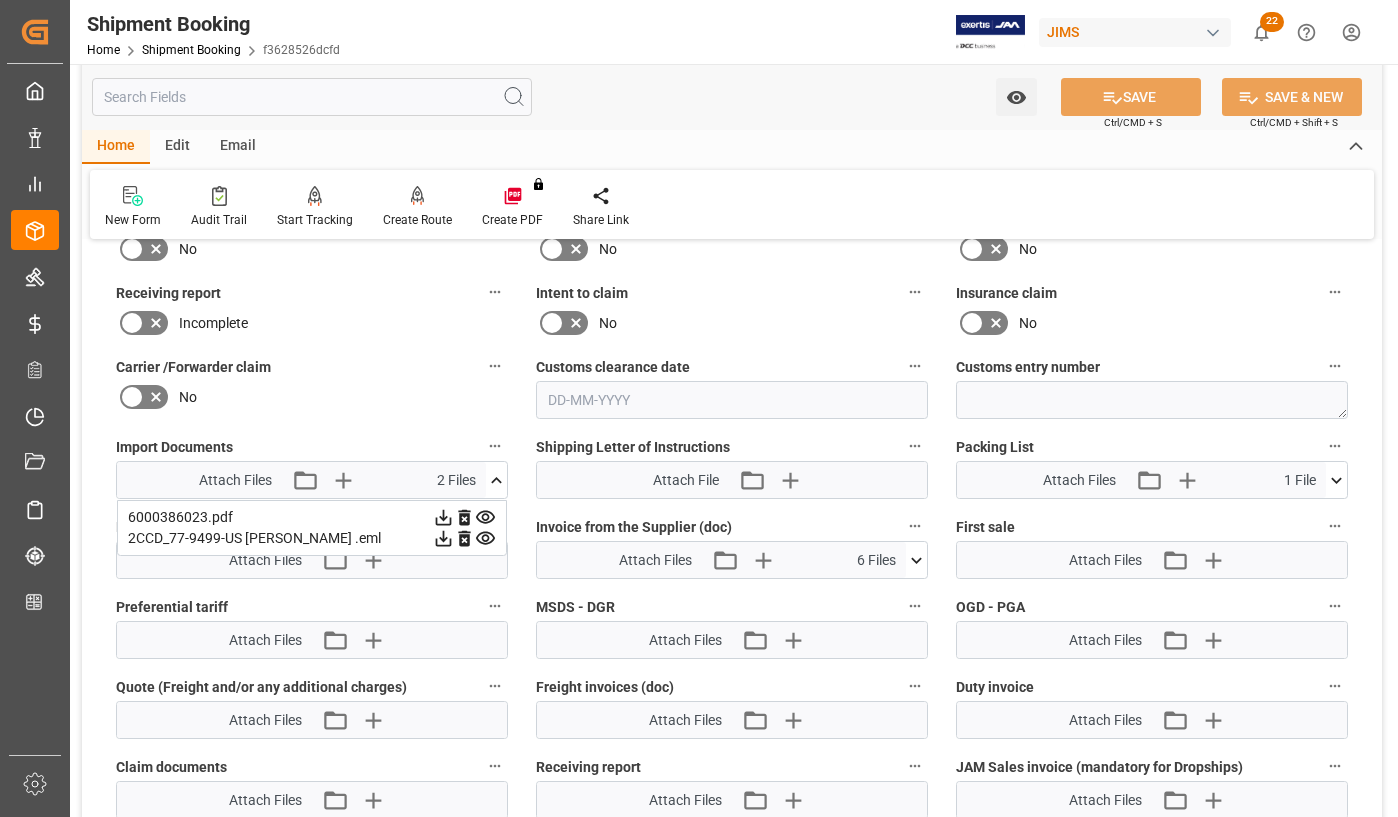 click 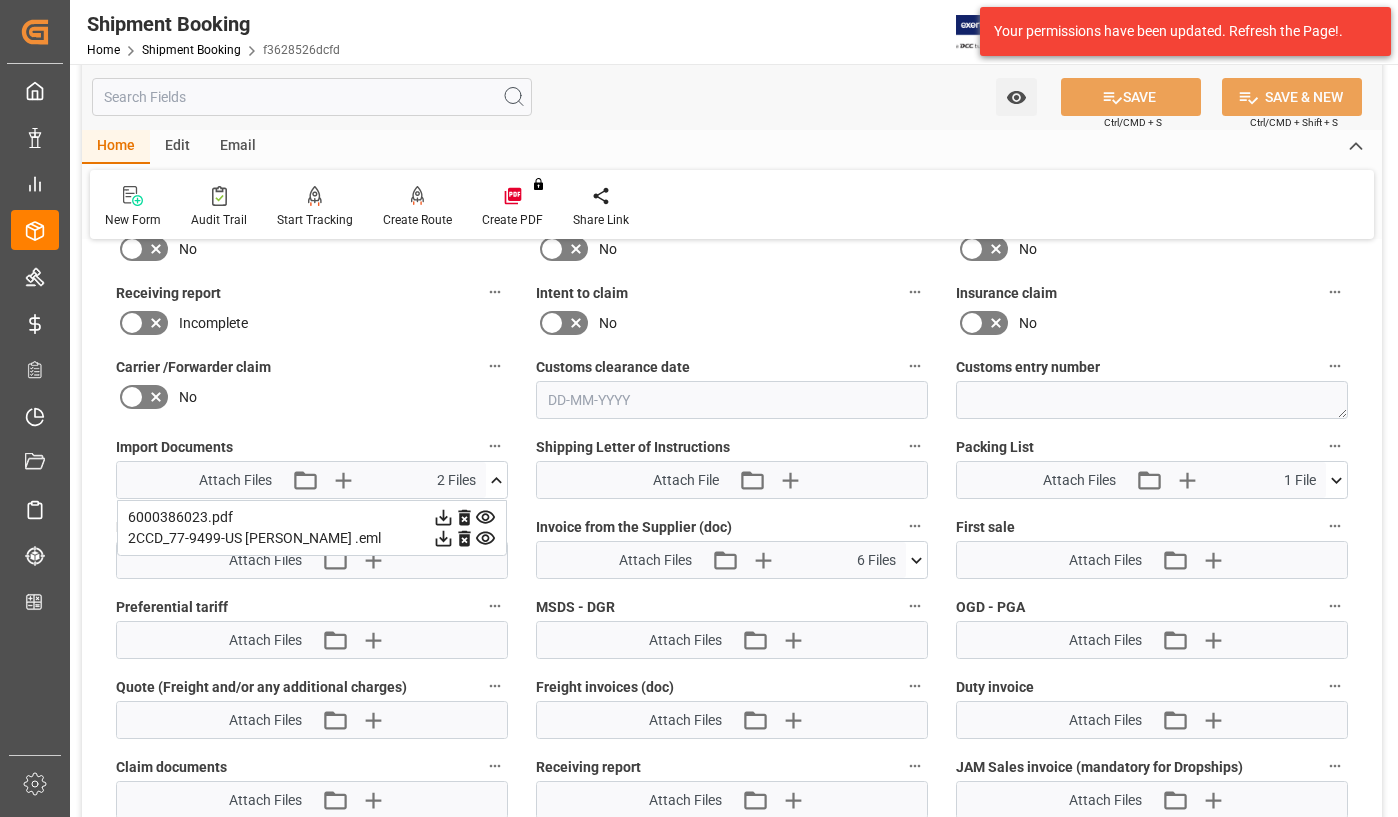 click on "2CCD_77-9499-US [PERSON_NAME] .eml" at bounding box center [312, 538] 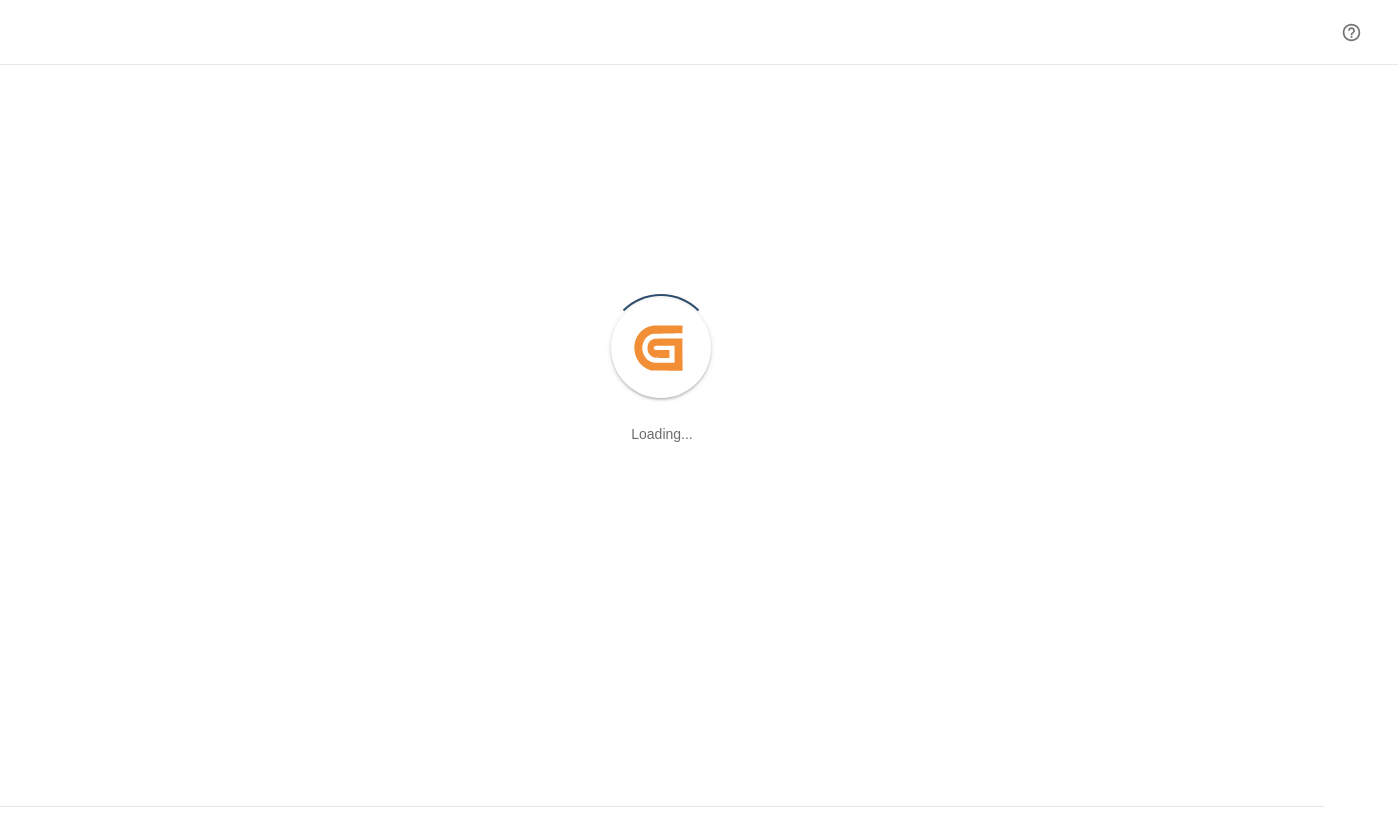 scroll, scrollTop: 0, scrollLeft: 0, axis: both 